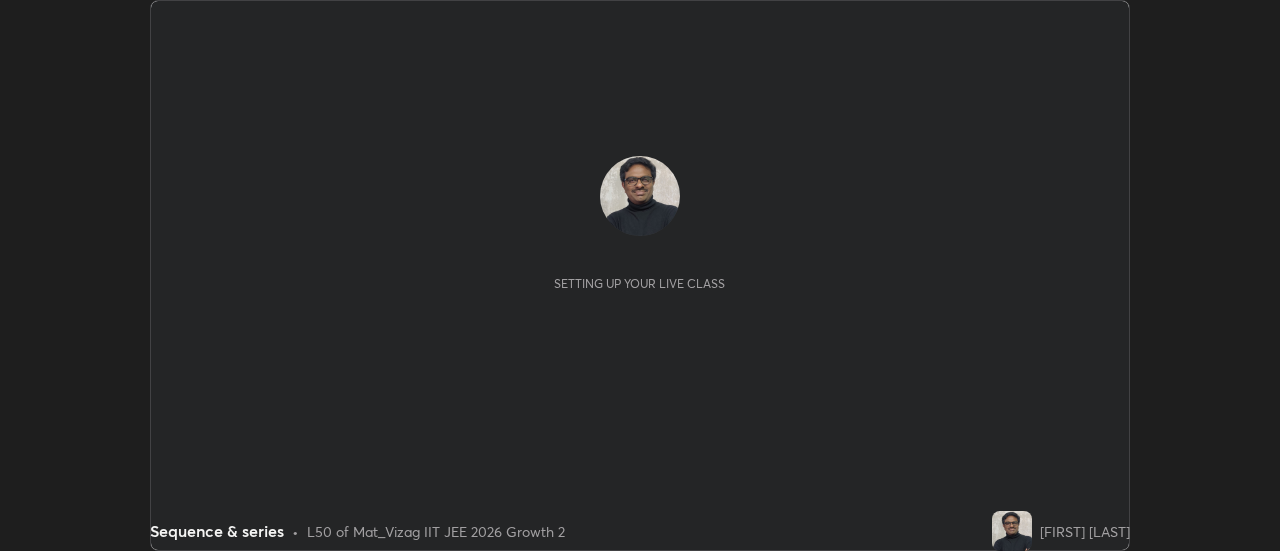 scroll, scrollTop: 0, scrollLeft: 0, axis: both 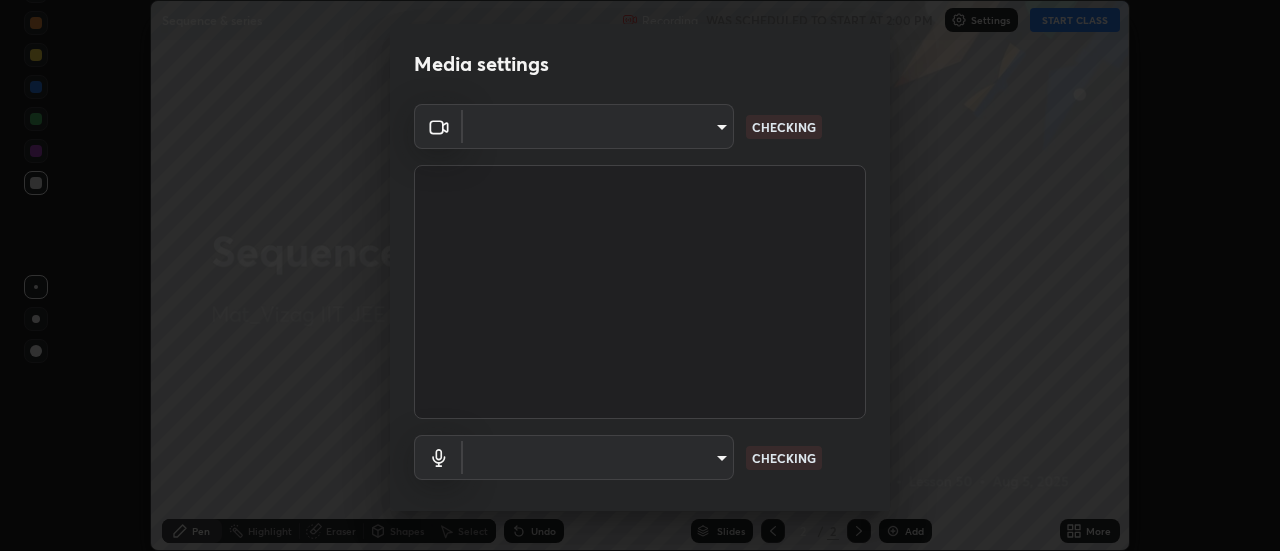 type on "c8d4d34ac1f352bb95d5f05a967dc34c6676a64432e358c7d9874fe1d0247c02" 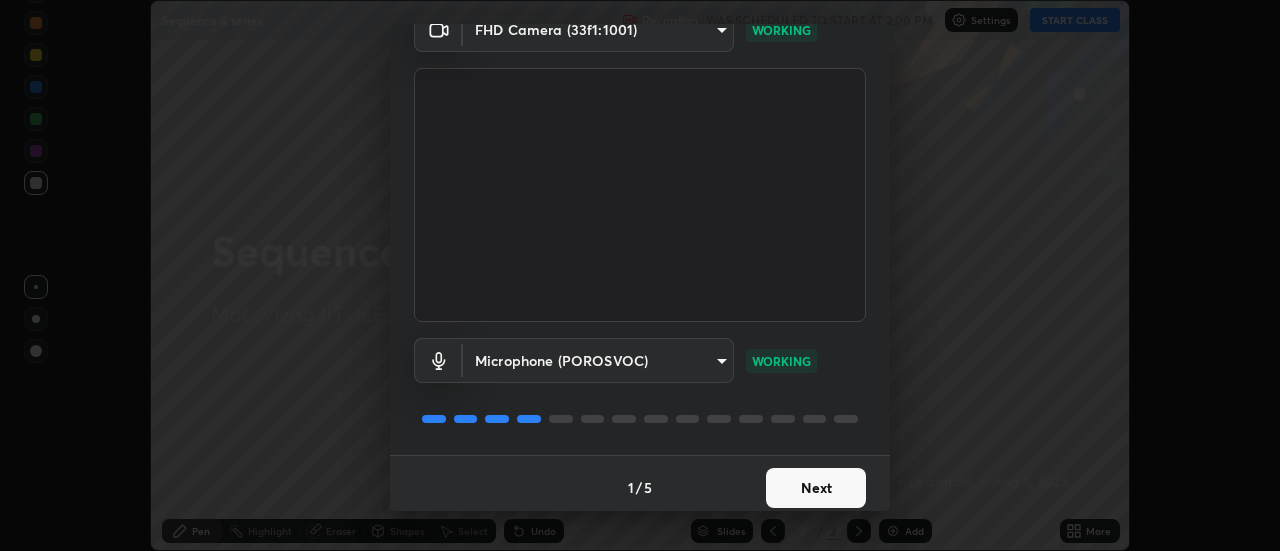scroll, scrollTop: 105, scrollLeft: 0, axis: vertical 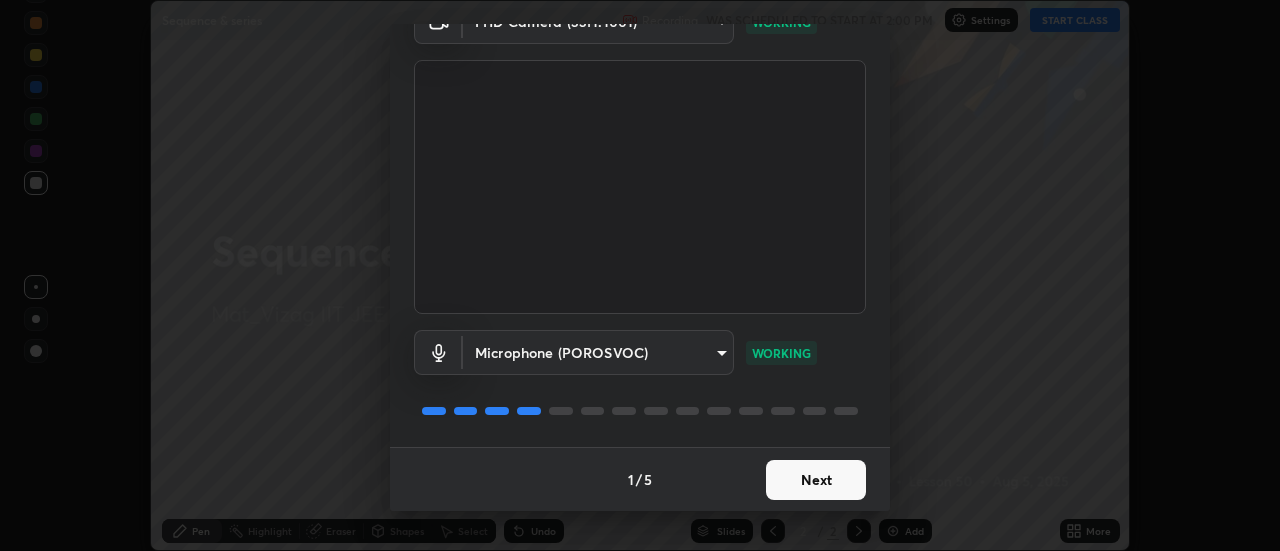 click on "Next" at bounding box center [816, 480] 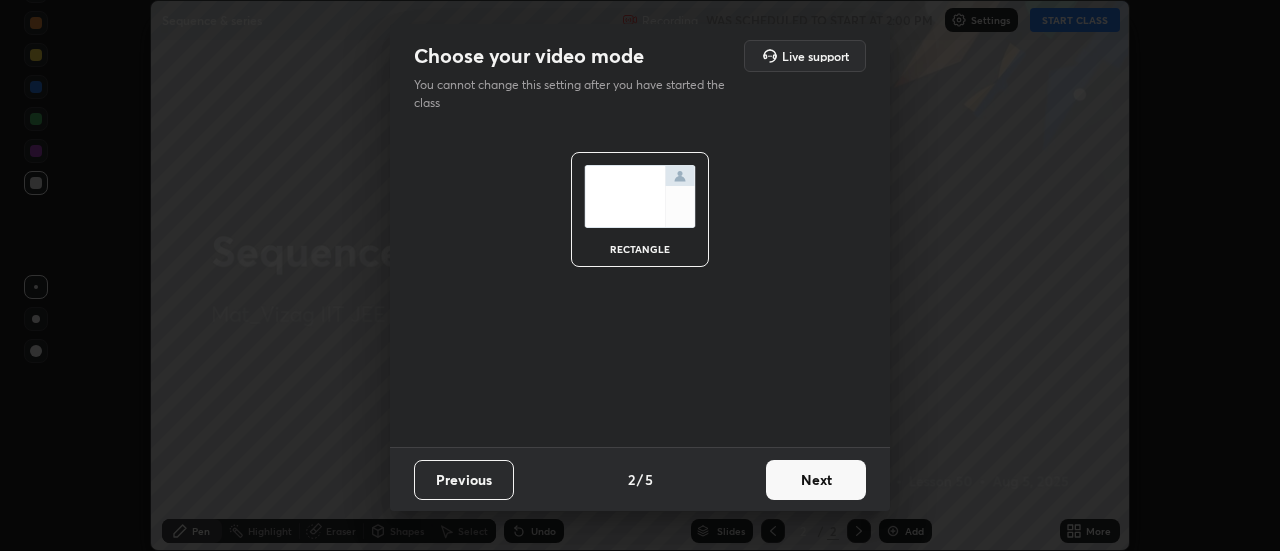 scroll, scrollTop: 0, scrollLeft: 0, axis: both 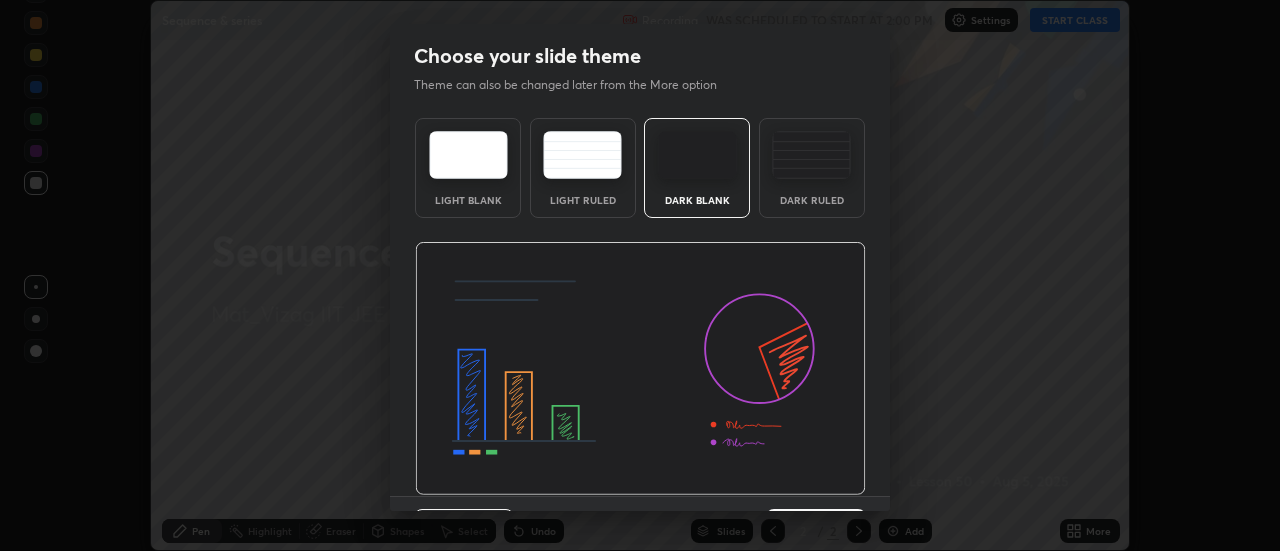 click at bounding box center (811, 155) 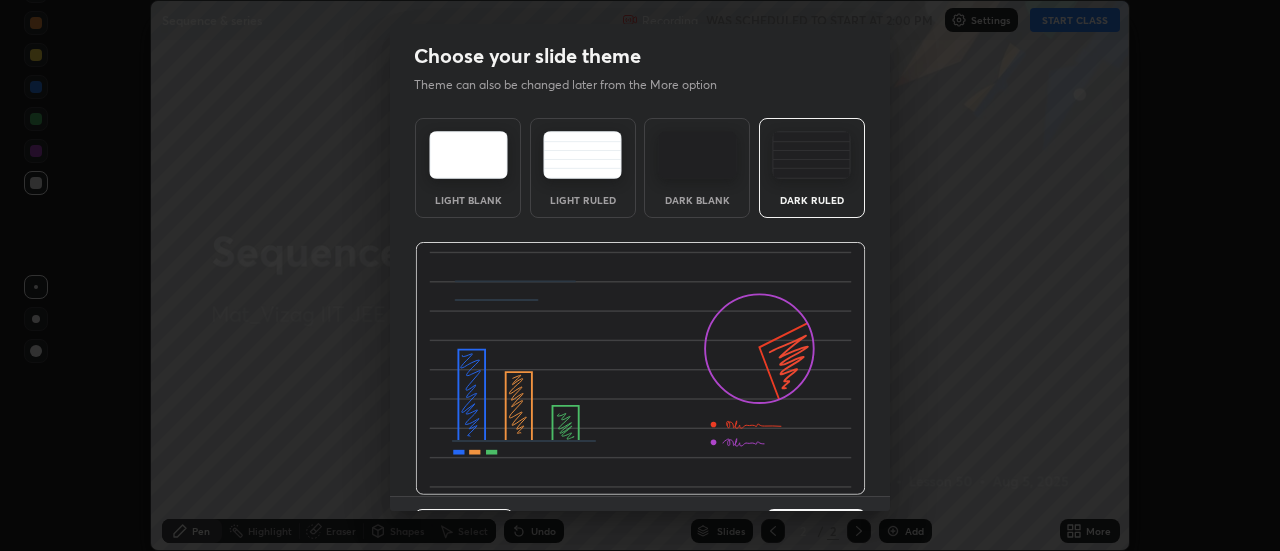scroll, scrollTop: 49, scrollLeft: 0, axis: vertical 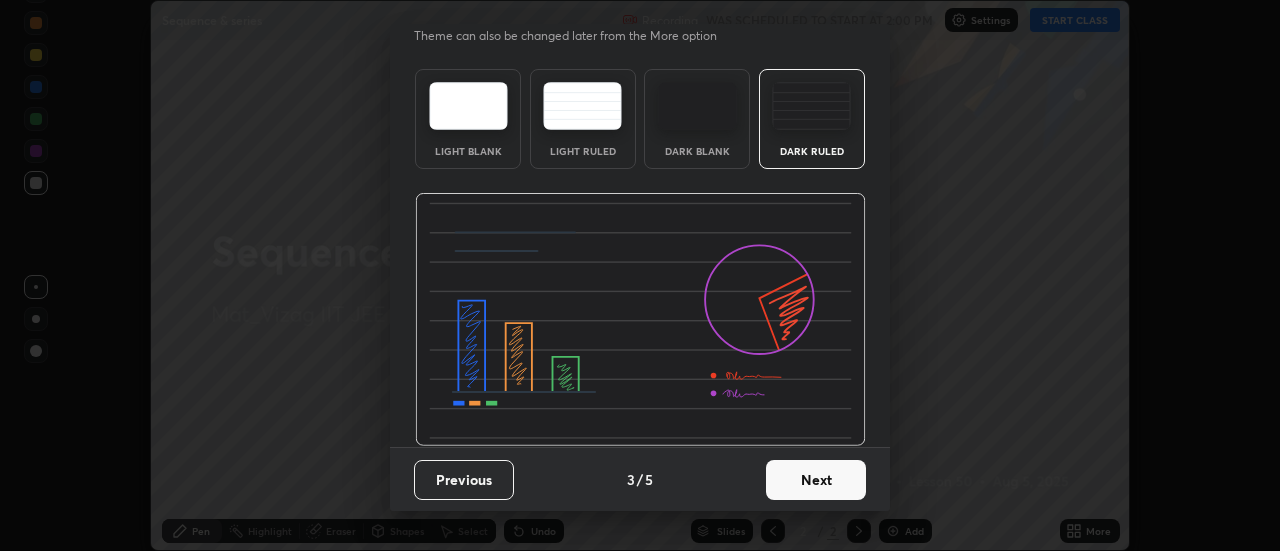 click on "Next" at bounding box center (816, 480) 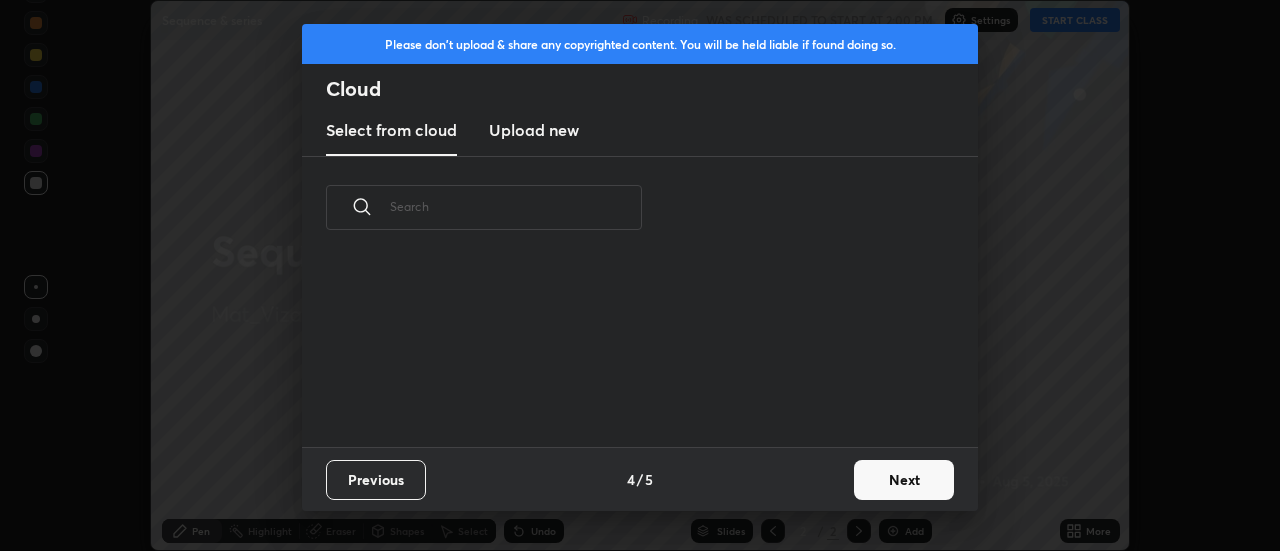 click on "Next" at bounding box center [904, 480] 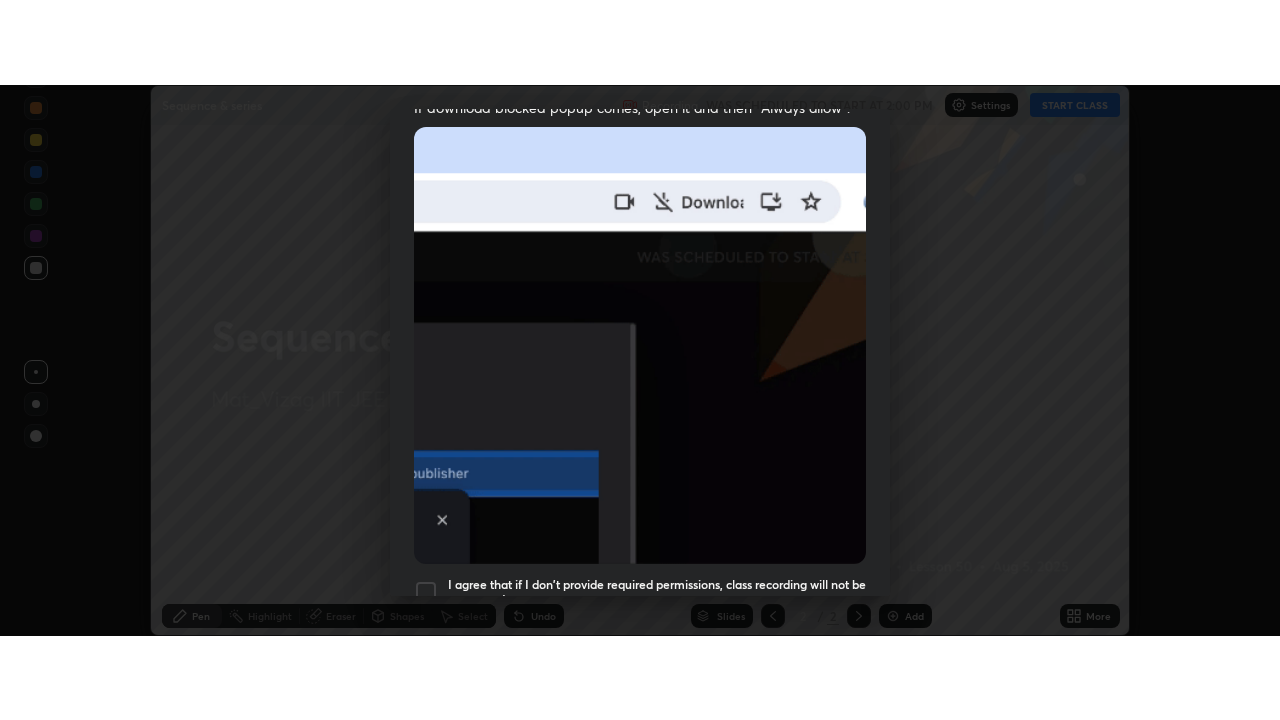 scroll, scrollTop: 513, scrollLeft: 0, axis: vertical 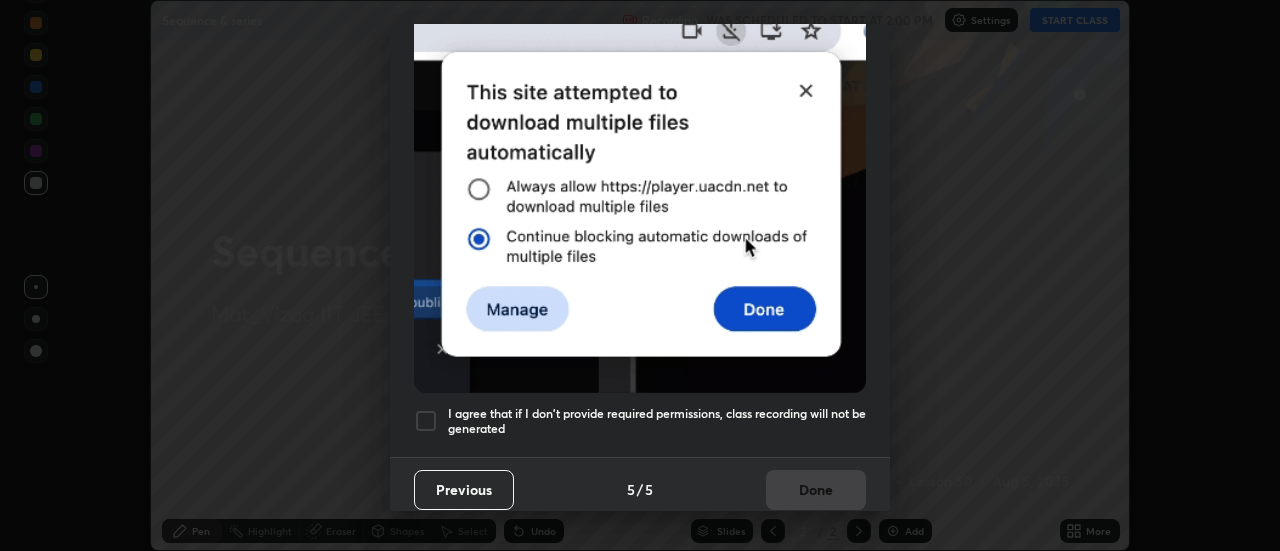 click on "I agree that if I don't provide required permissions, class recording will not be generated" at bounding box center (657, 421) 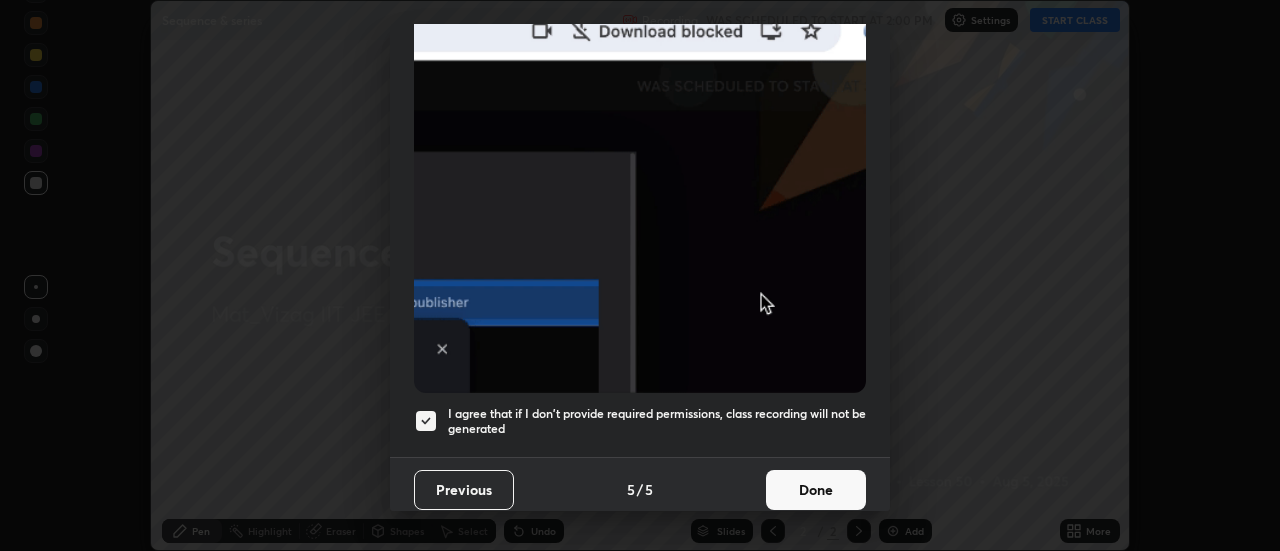click on "Done" at bounding box center [816, 490] 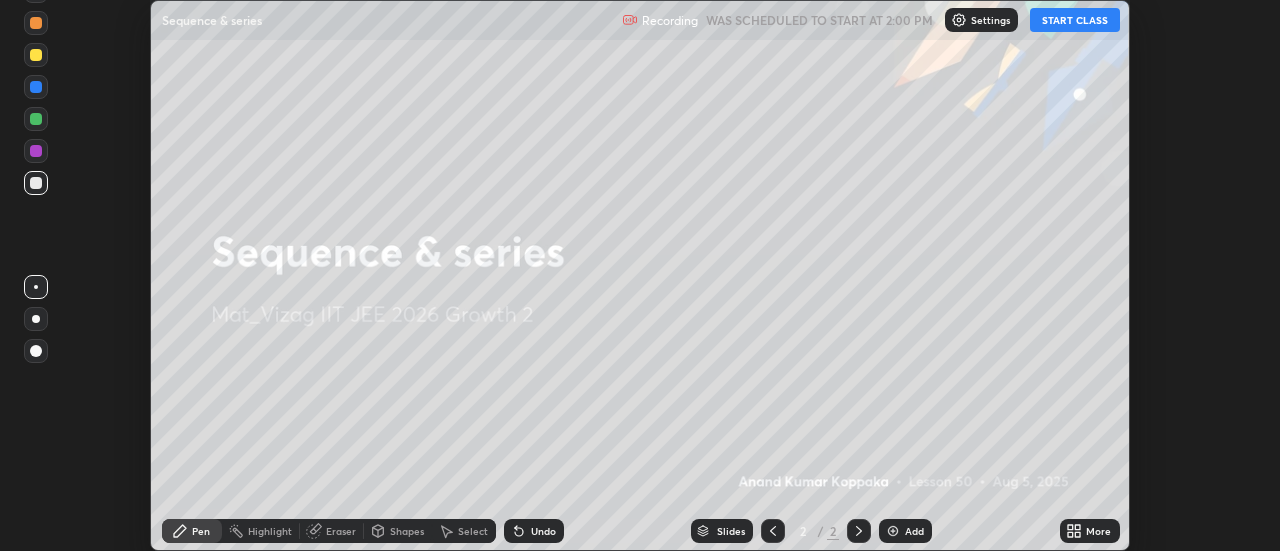 click on "START CLASS" at bounding box center (1075, 20) 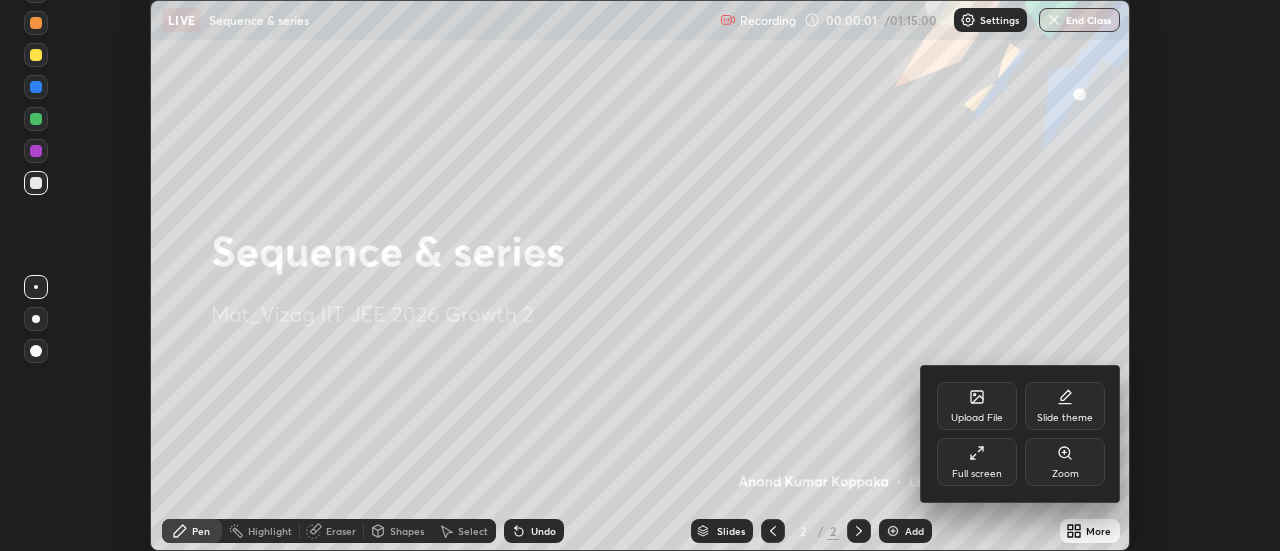 click on "Full screen" at bounding box center [977, 474] 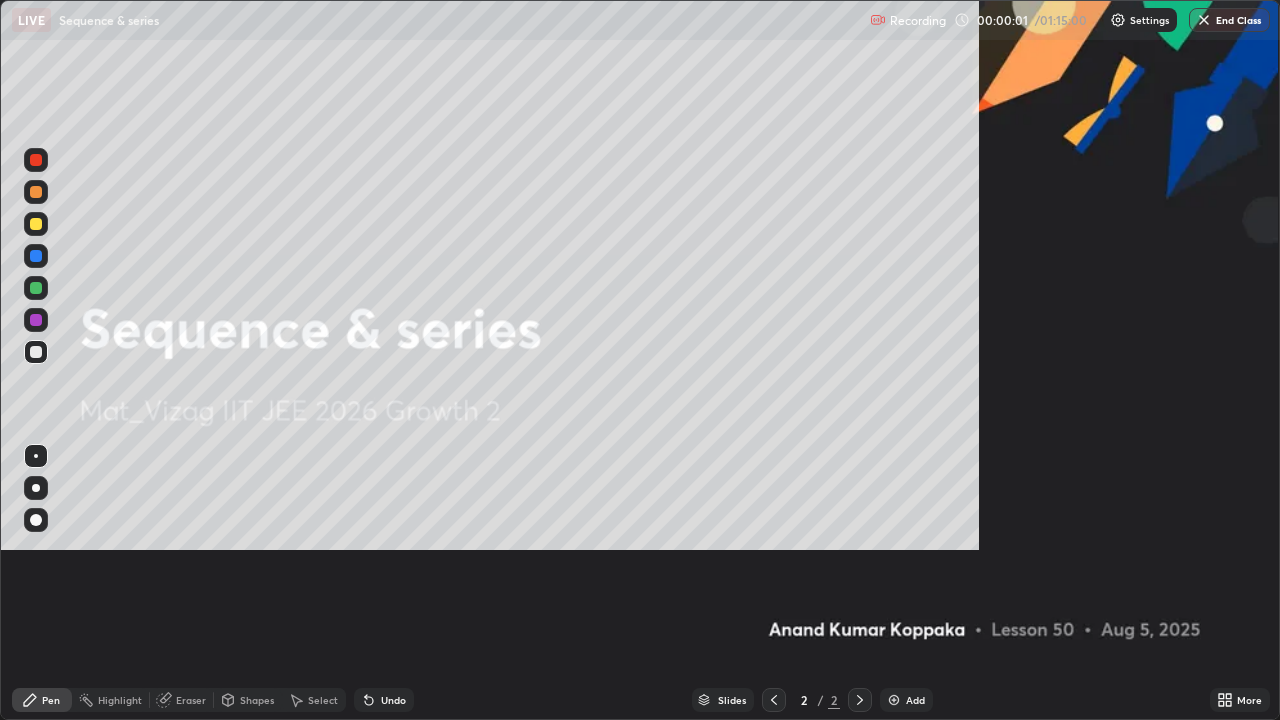 scroll, scrollTop: 99280, scrollLeft: 98720, axis: both 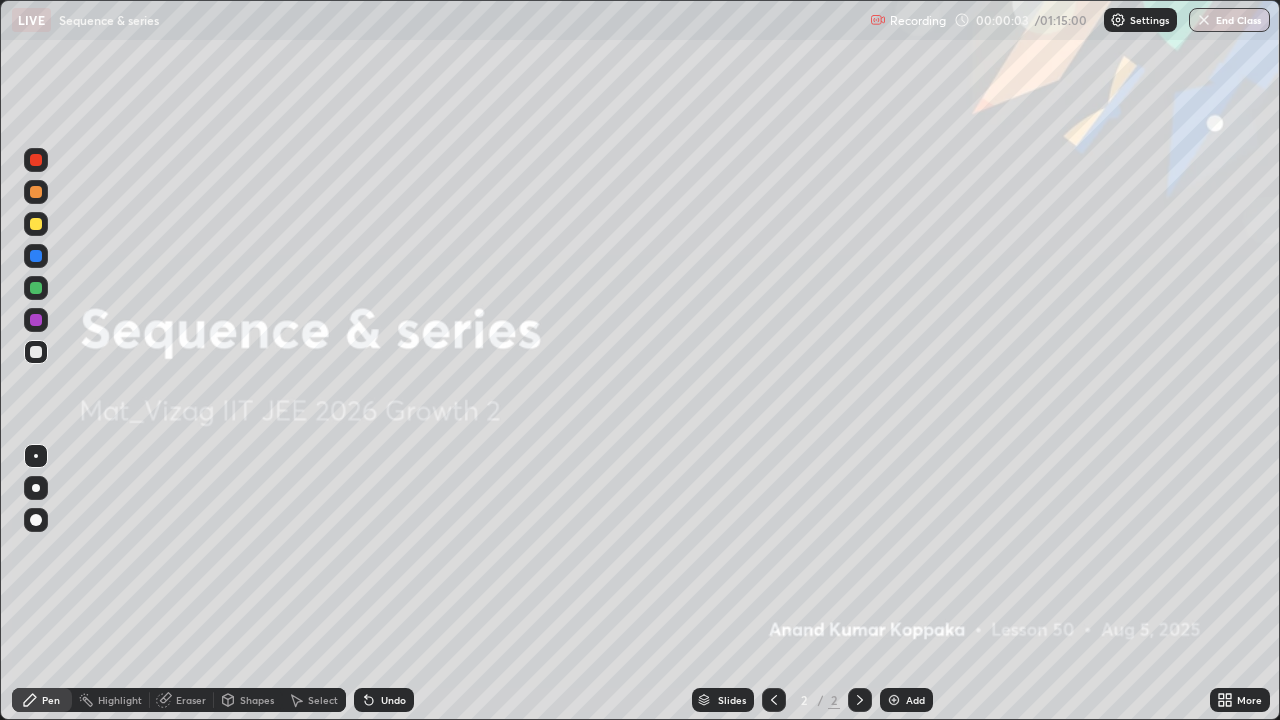 click at bounding box center (36, 488) 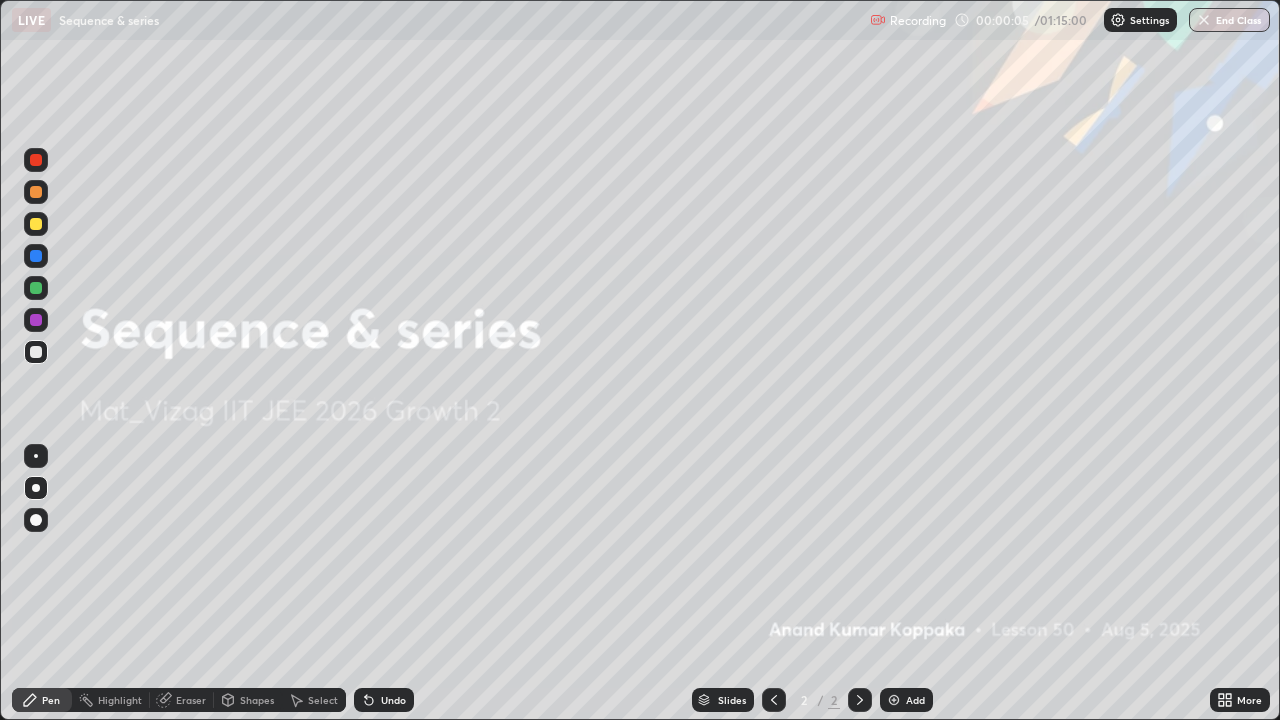 click at bounding box center [894, 700] 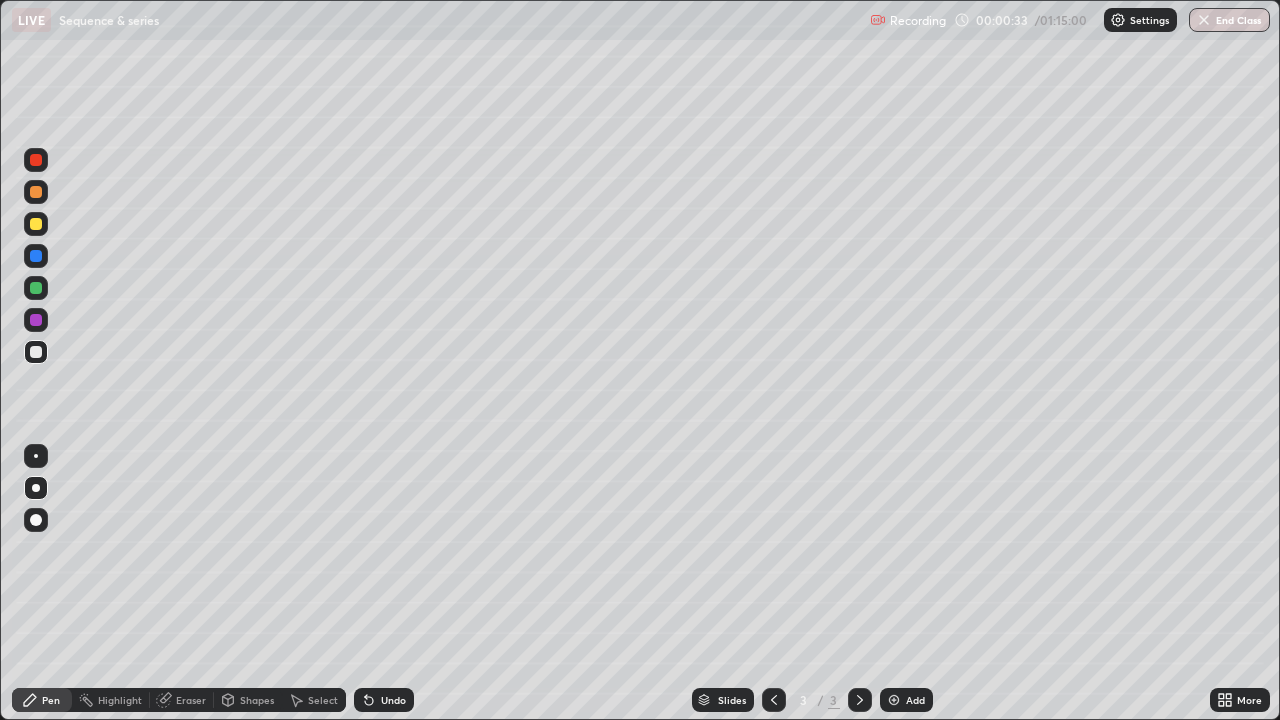 click at bounding box center [36, 224] 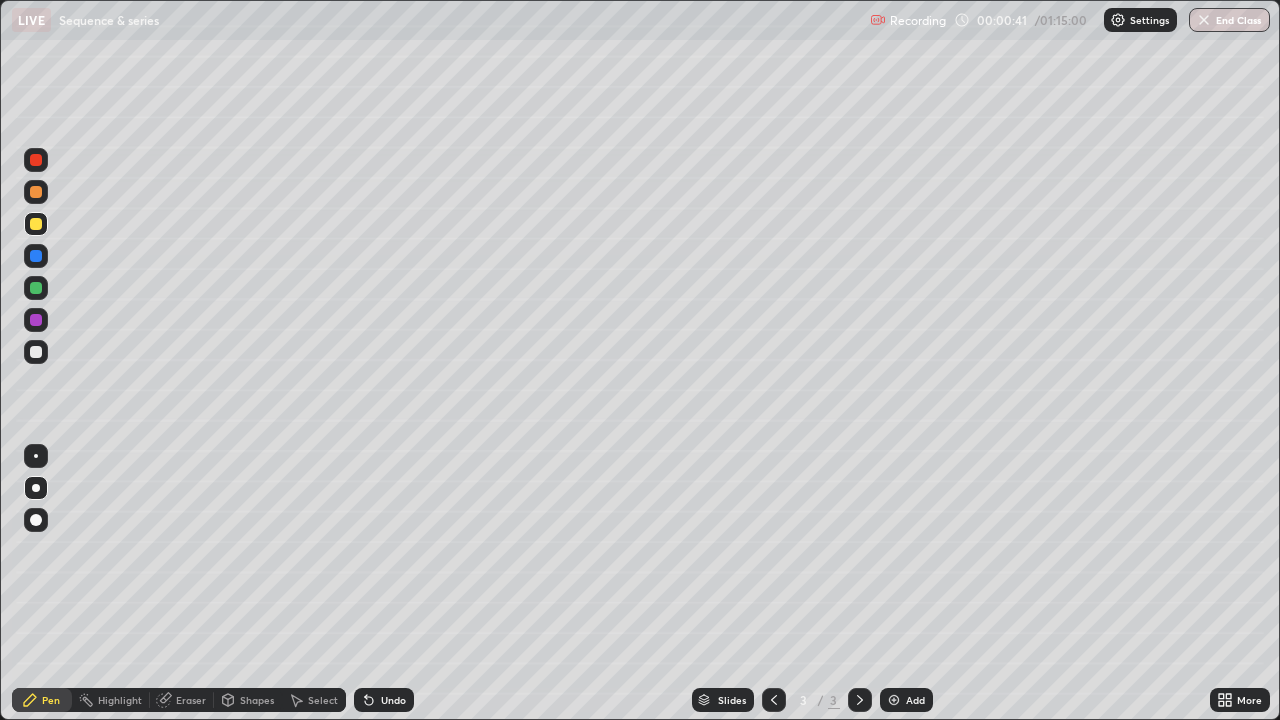 click on "Undo" at bounding box center [384, 700] 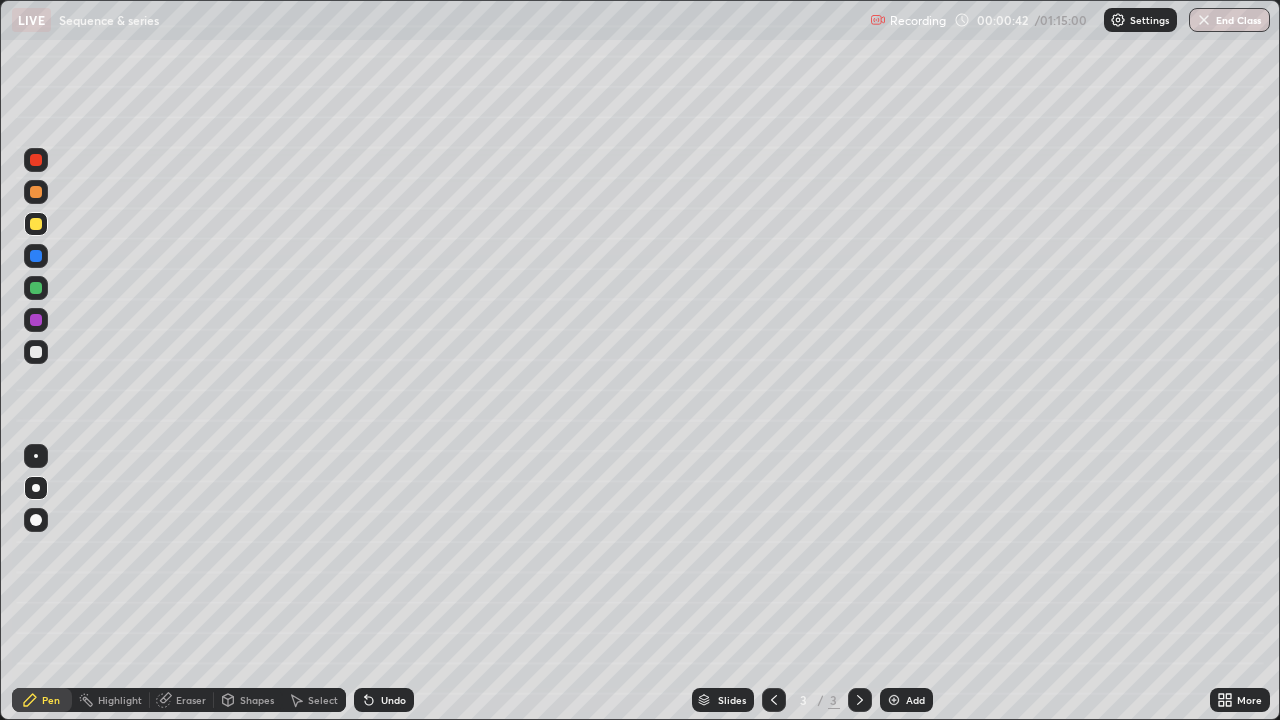 click on "Undo" at bounding box center (384, 700) 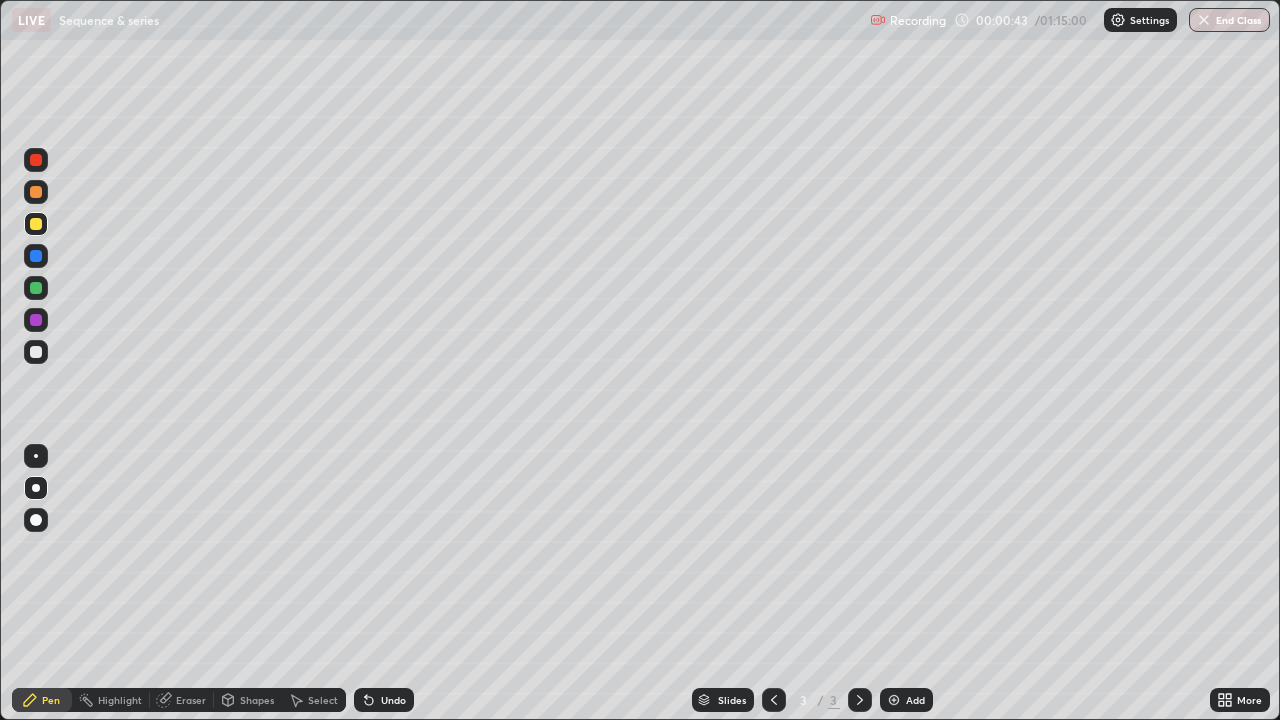 click at bounding box center (36, 352) 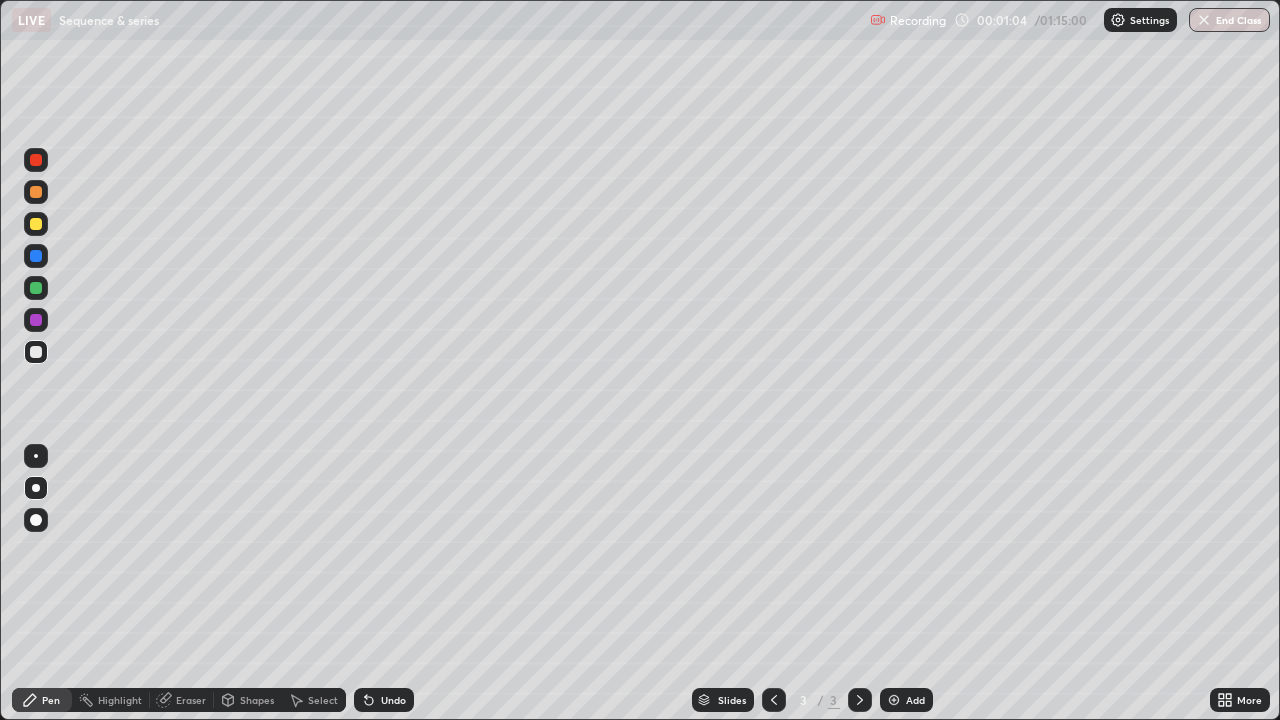 click at bounding box center (36, 224) 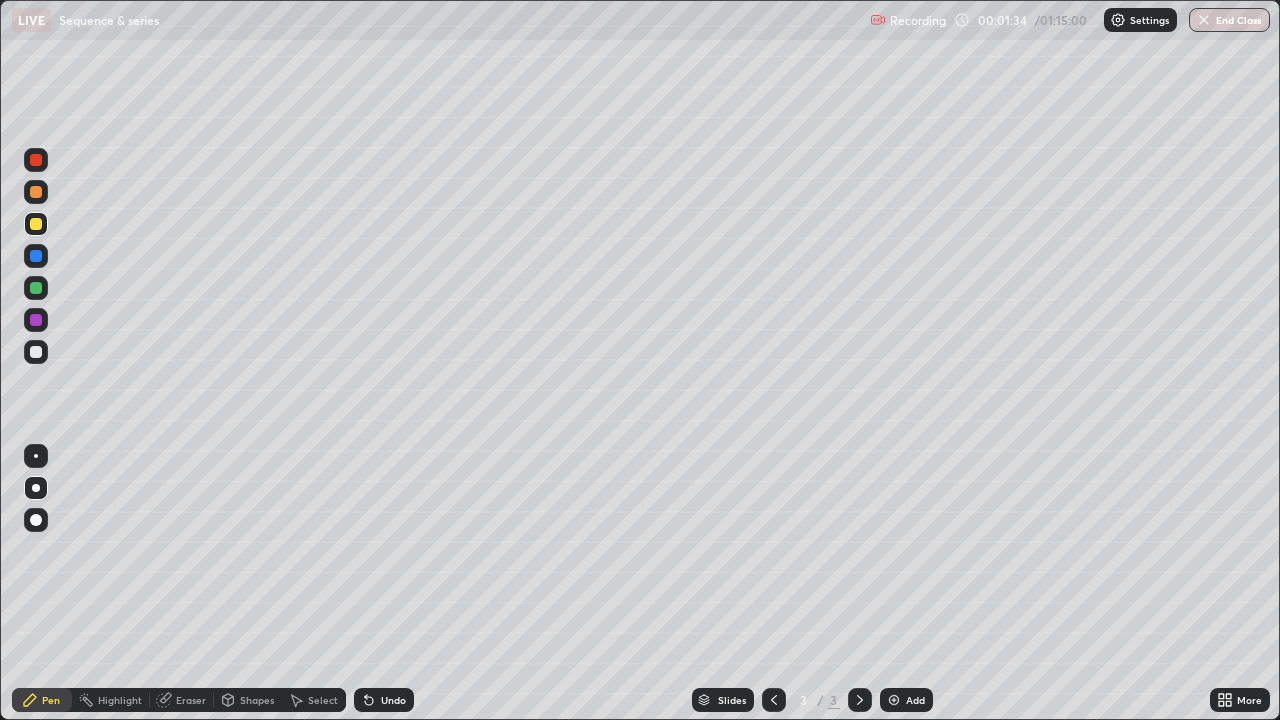 click at bounding box center (36, 352) 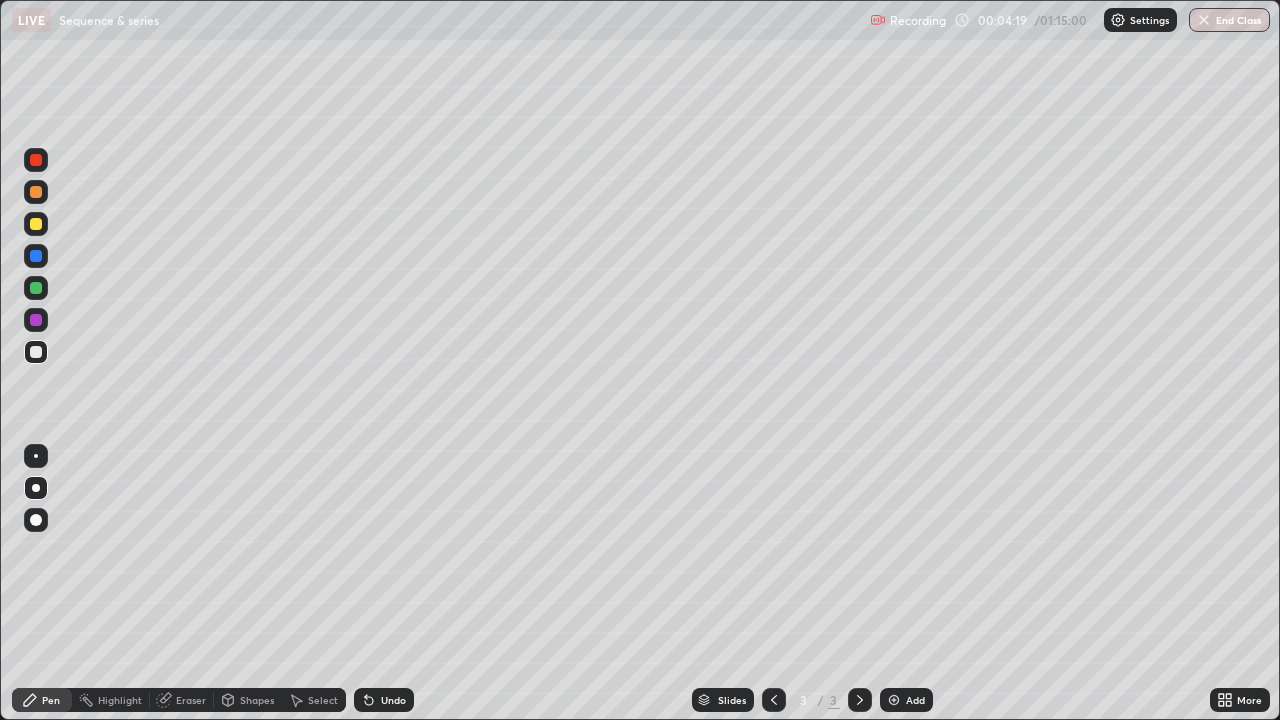 click on "Select" at bounding box center [323, 700] 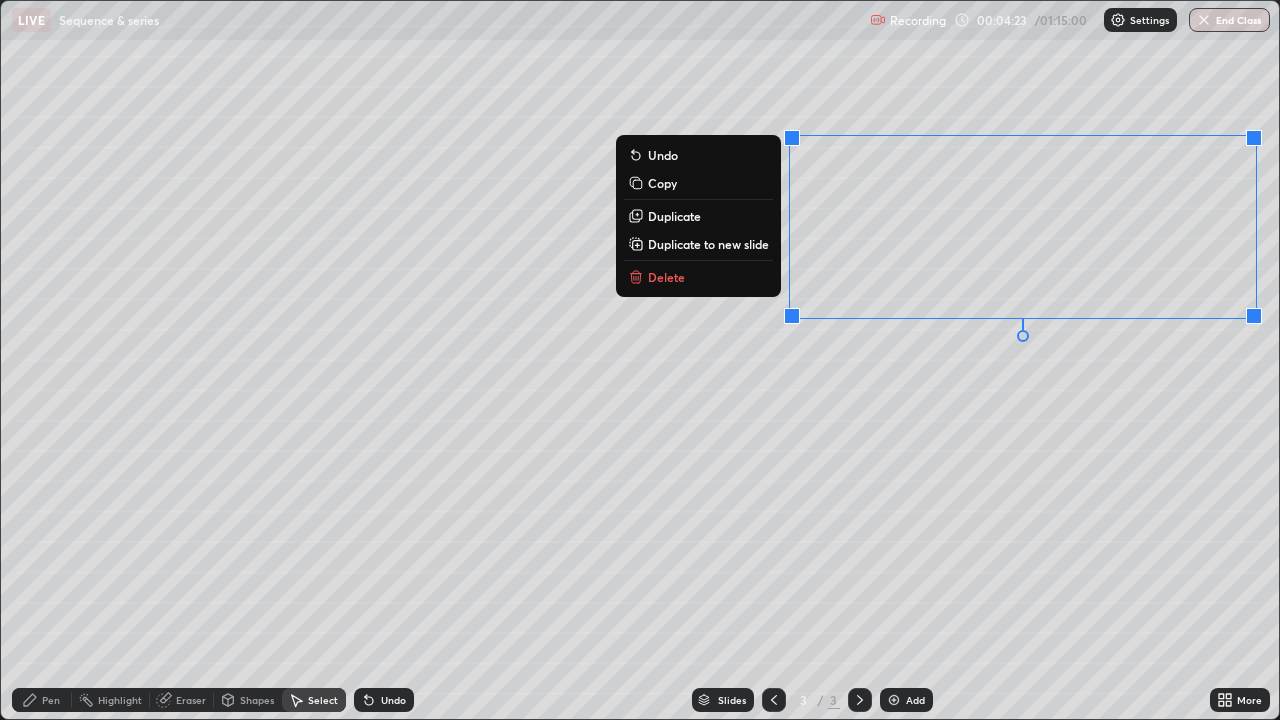 click on "Delete" at bounding box center (698, 277) 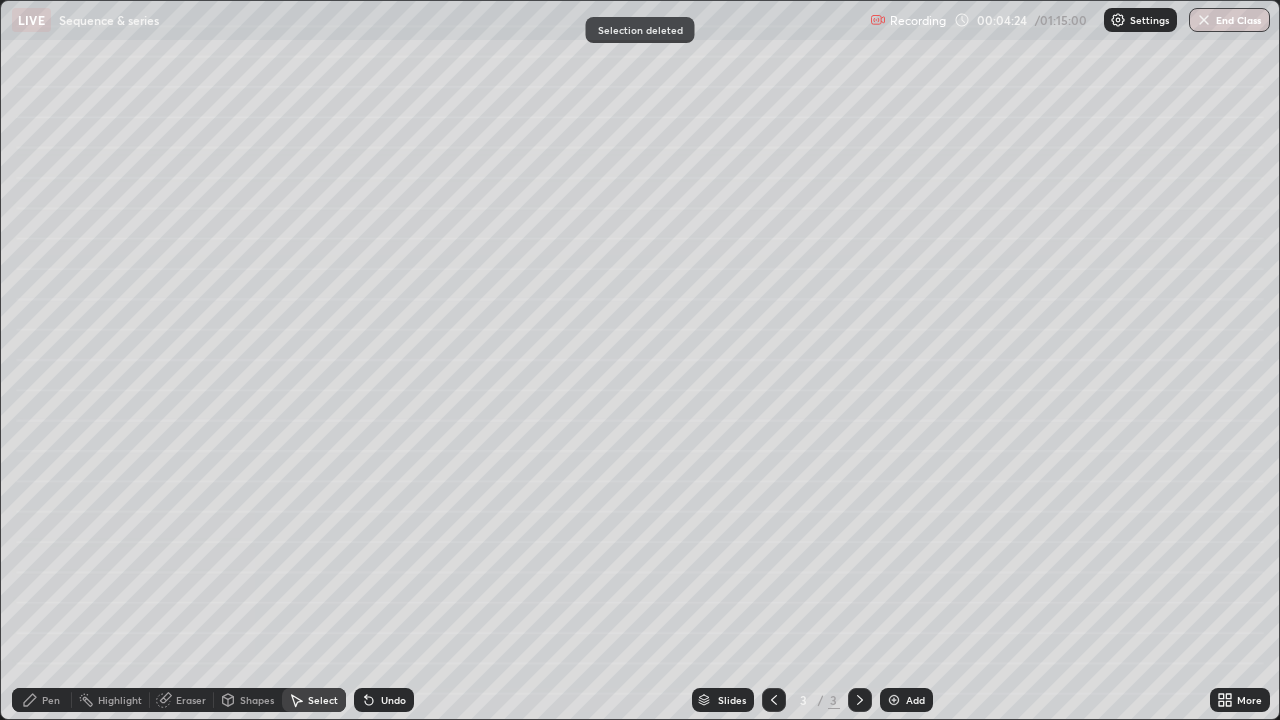 click on "Pen" at bounding box center (42, 700) 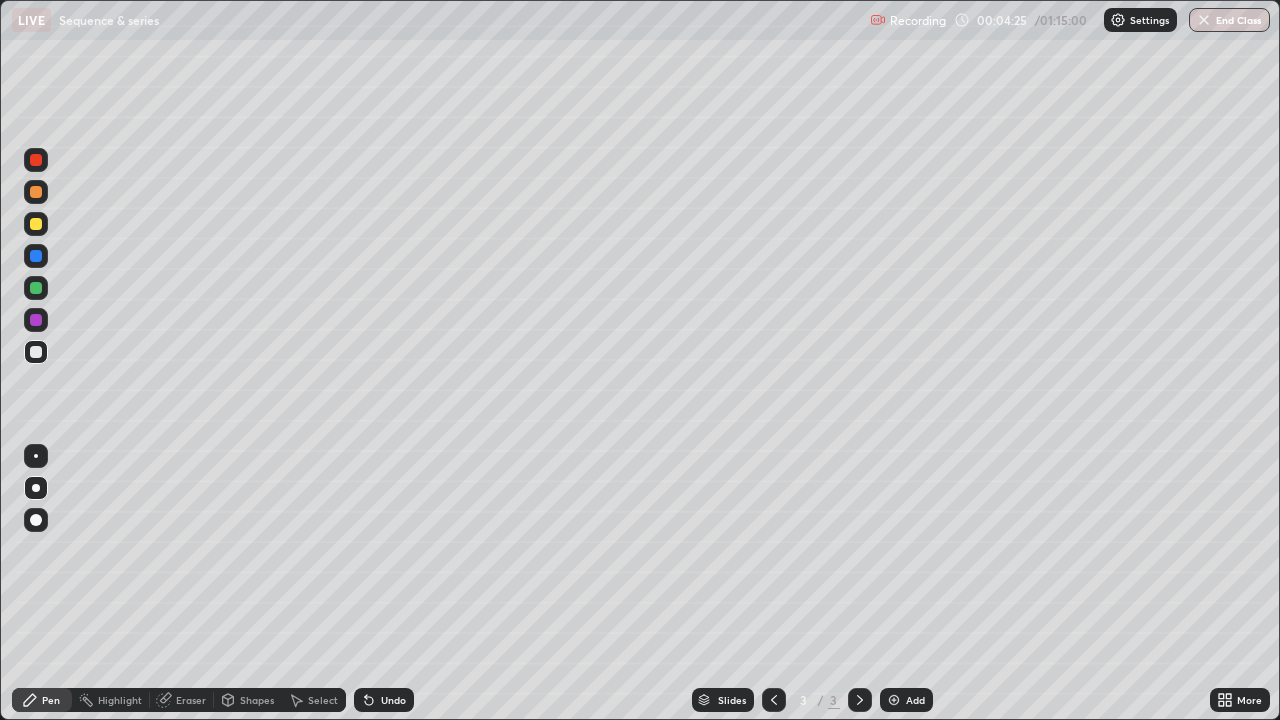 click at bounding box center [36, 224] 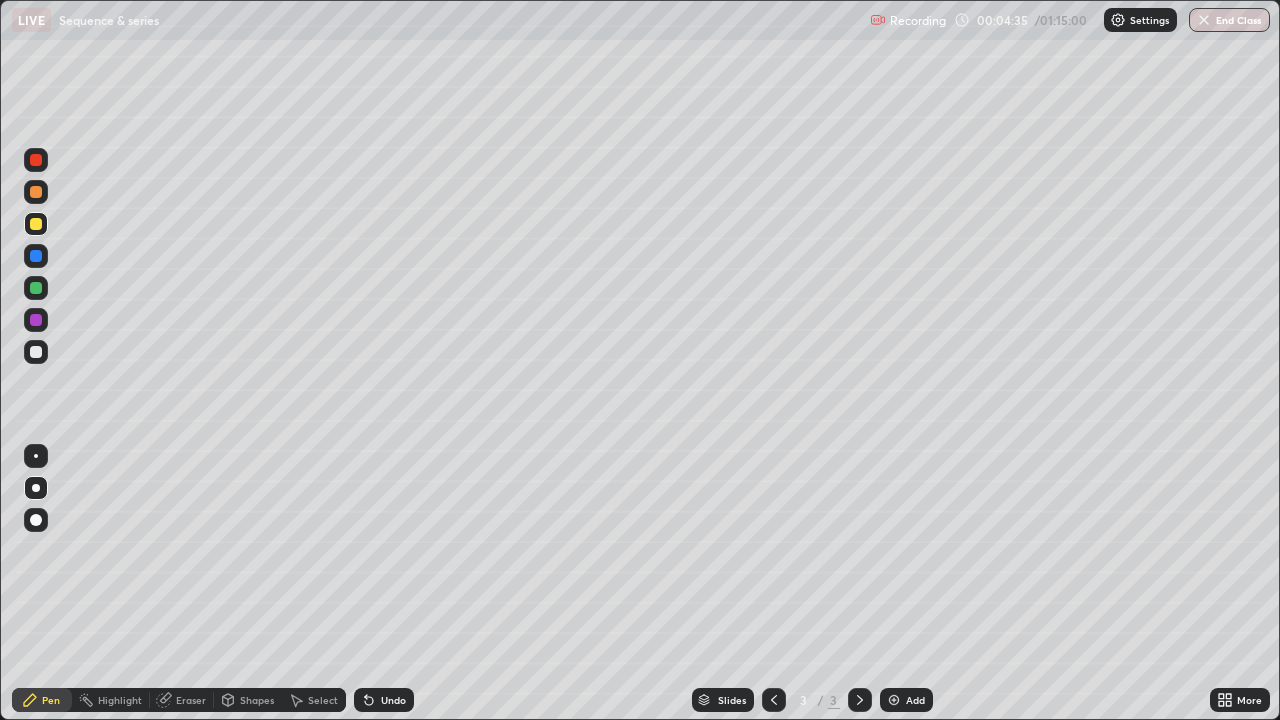 click at bounding box center (36, 352) 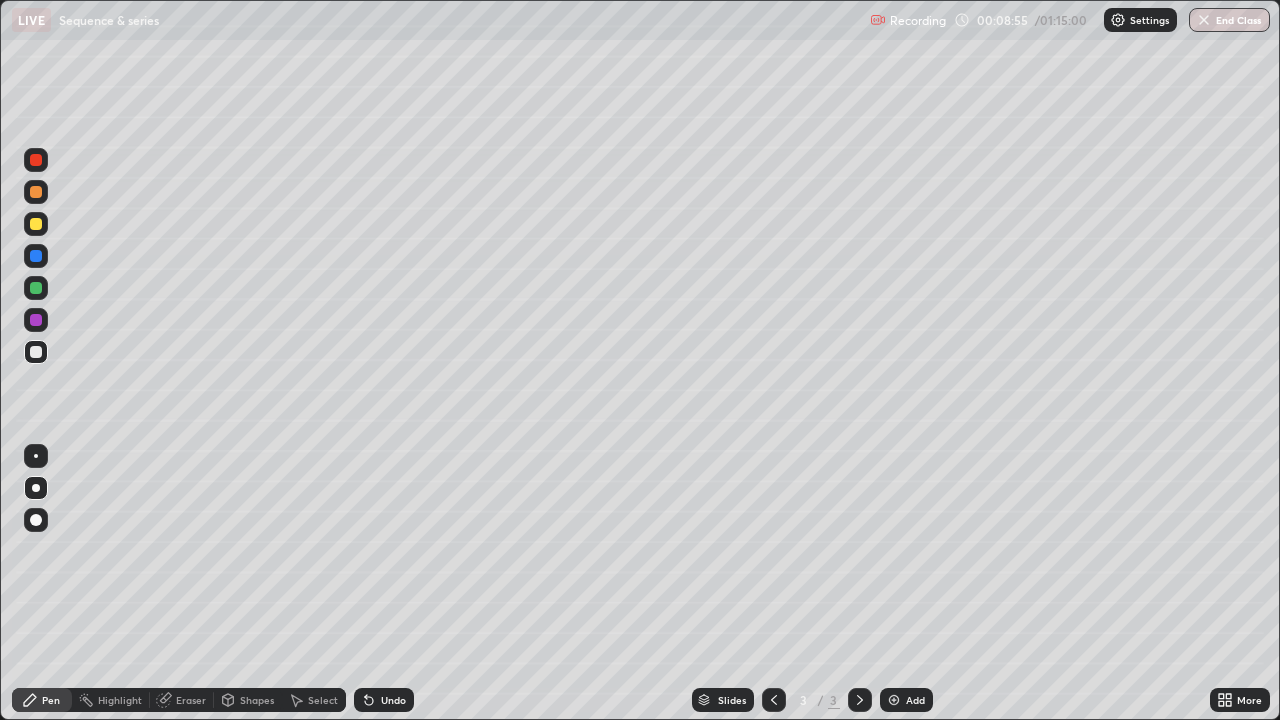 click on "Add" at bounding box center [915, 700] 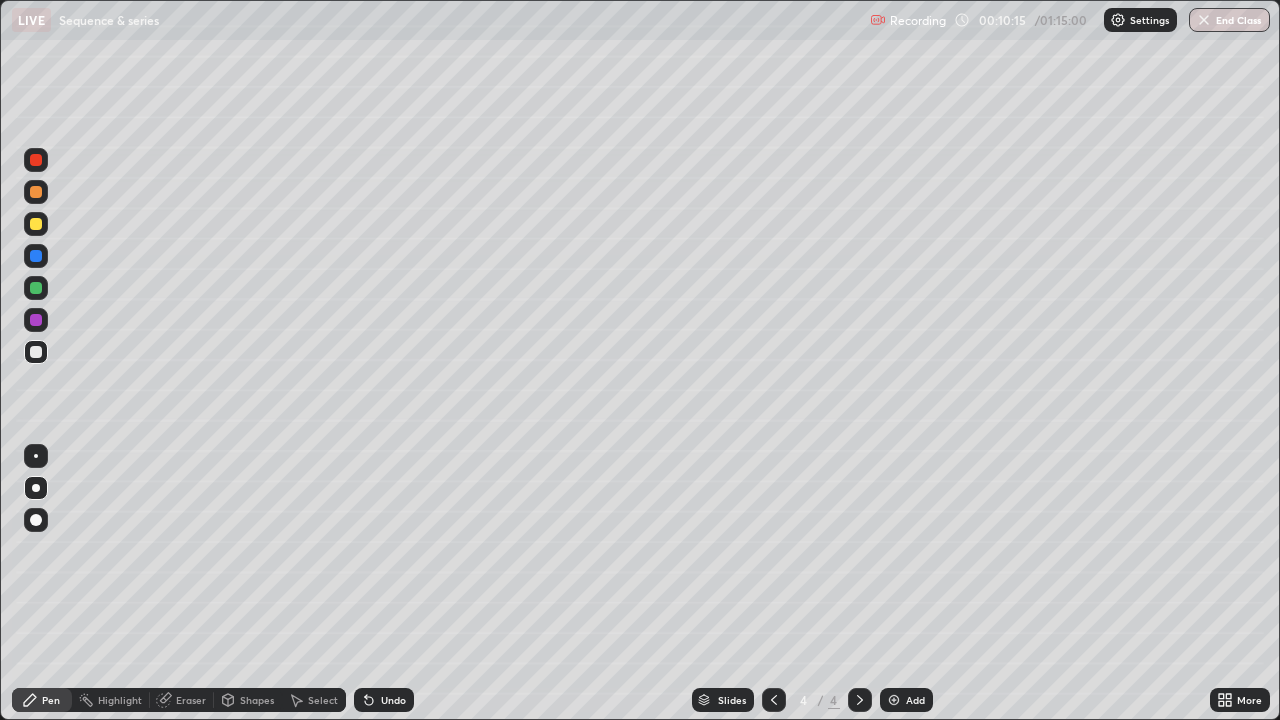 click 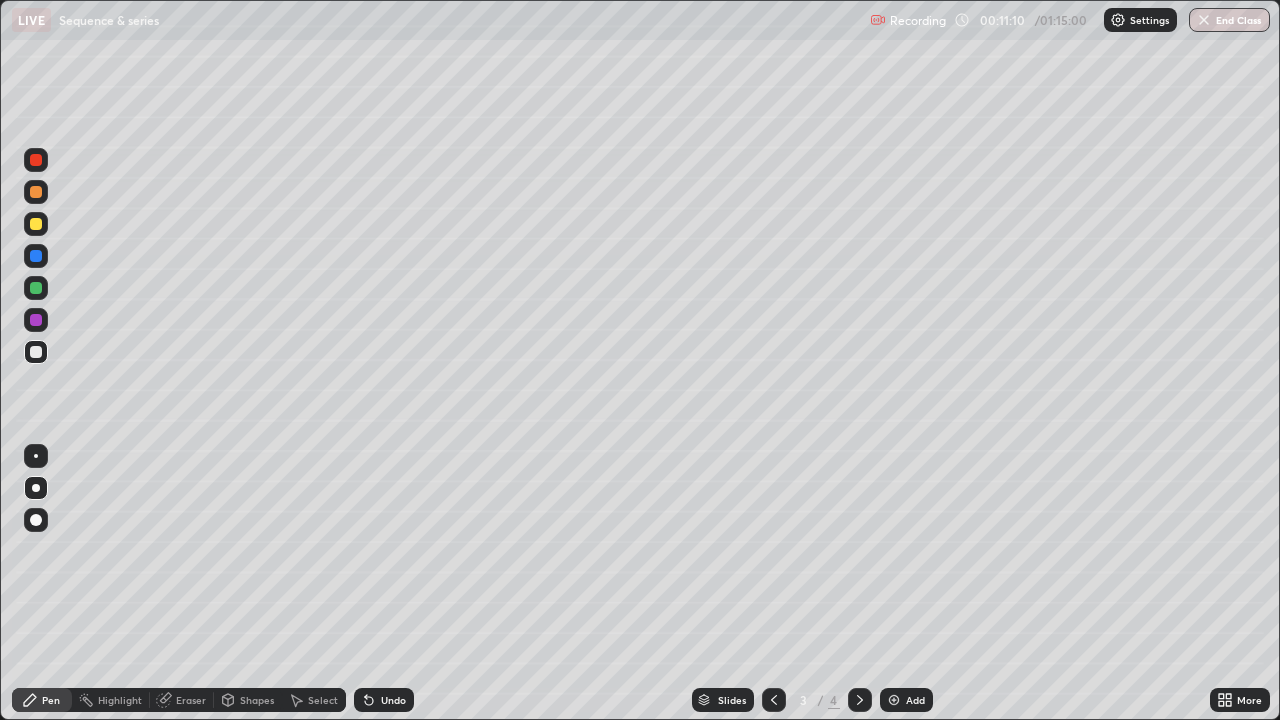 click at bounding box center [860, 700] 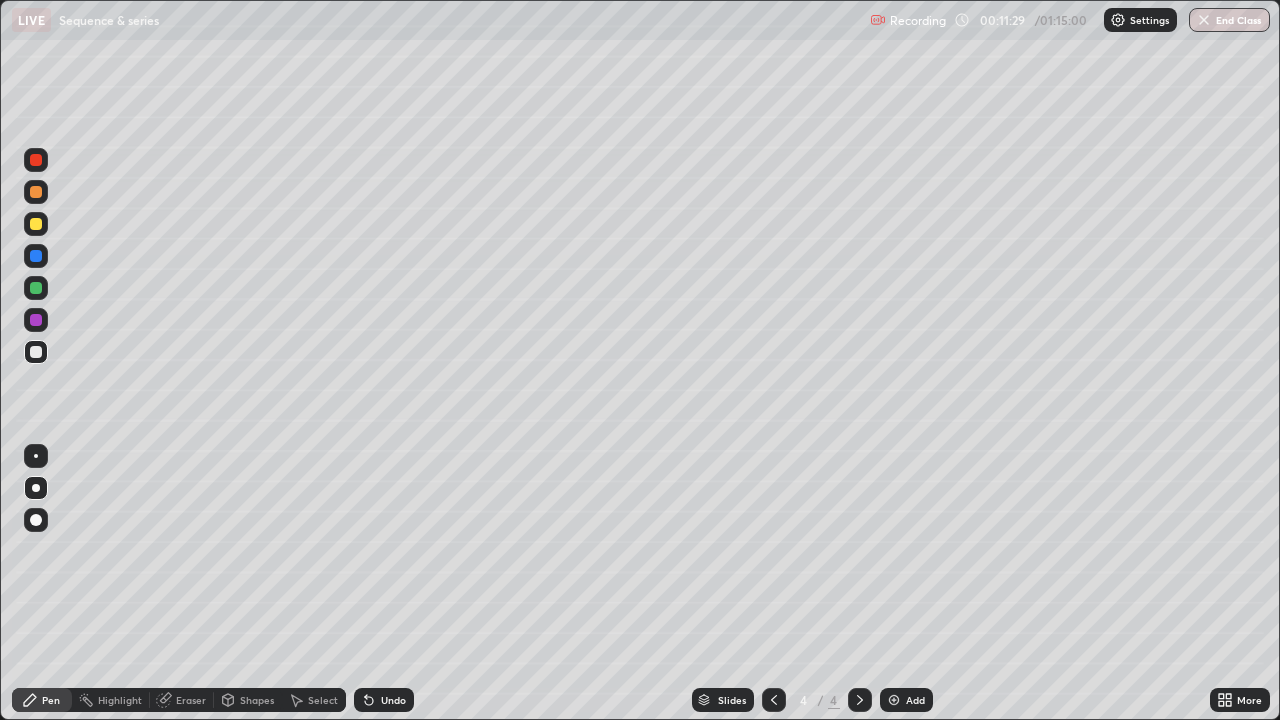 click at bounding box center (36, 224) 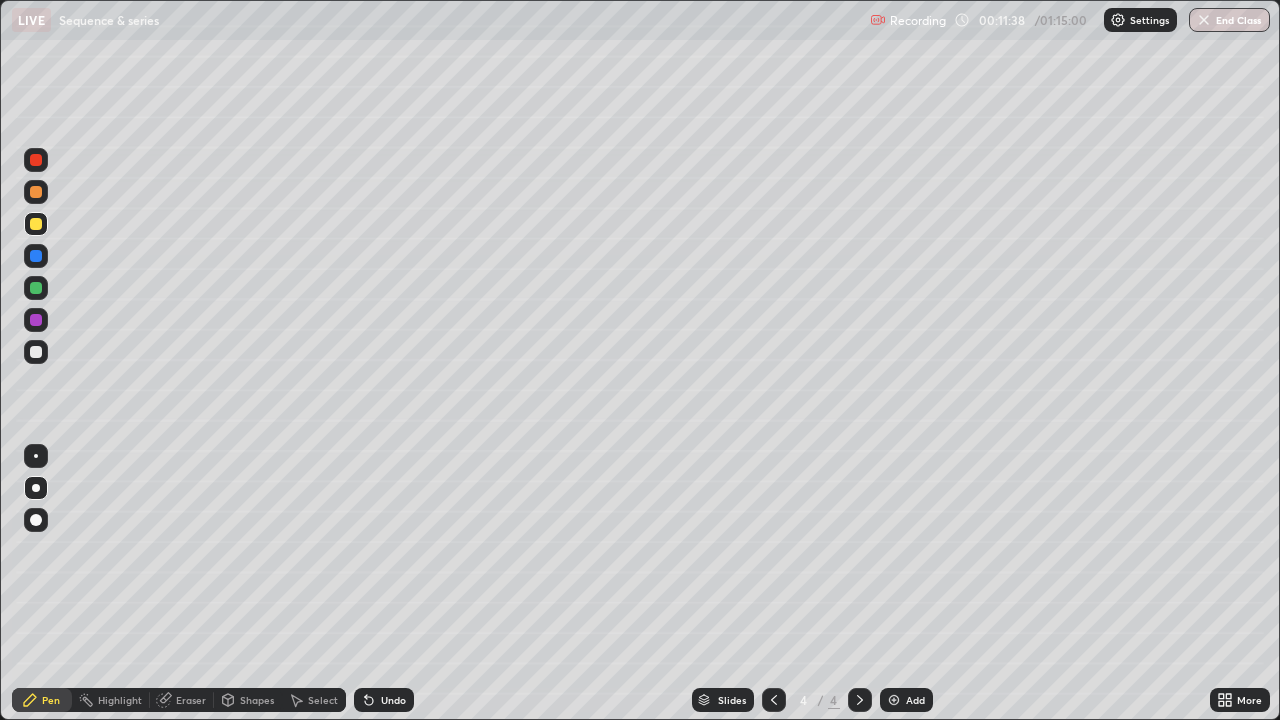 click on "Undo" at bounding box center [393, 700] 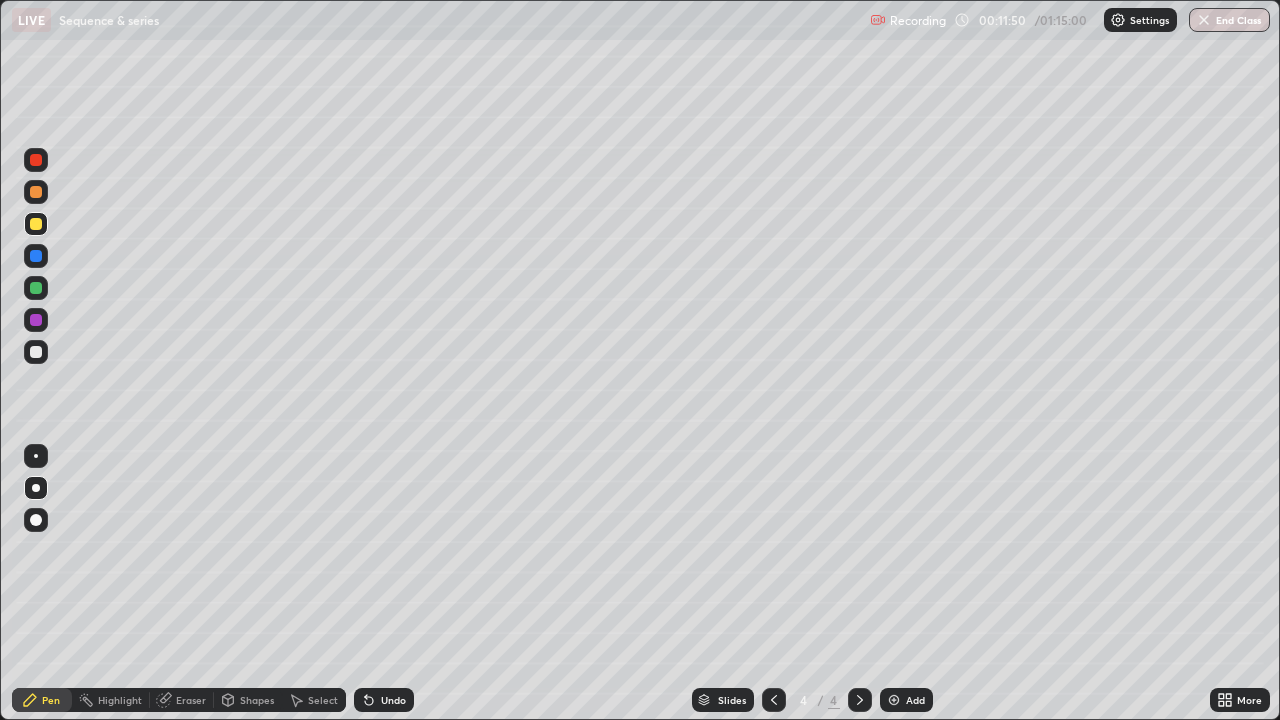 click at bounding box center [36, 352] 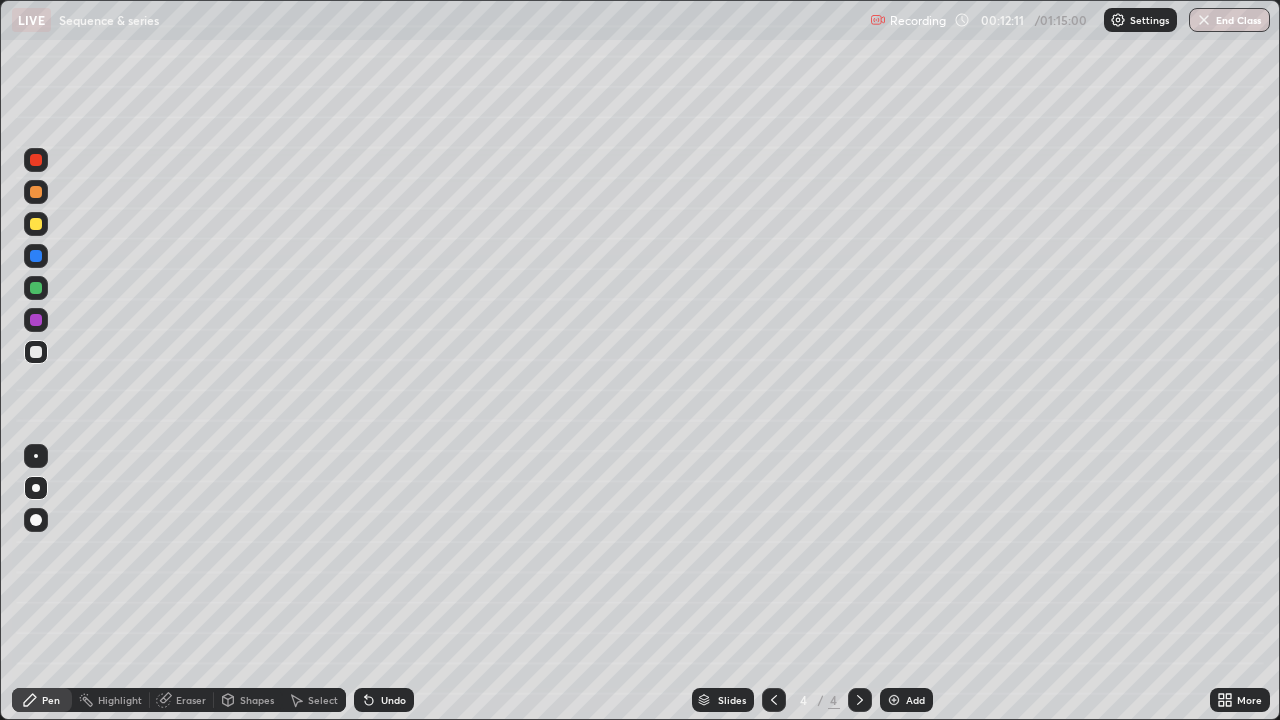 click at bounding box center (36, 224) 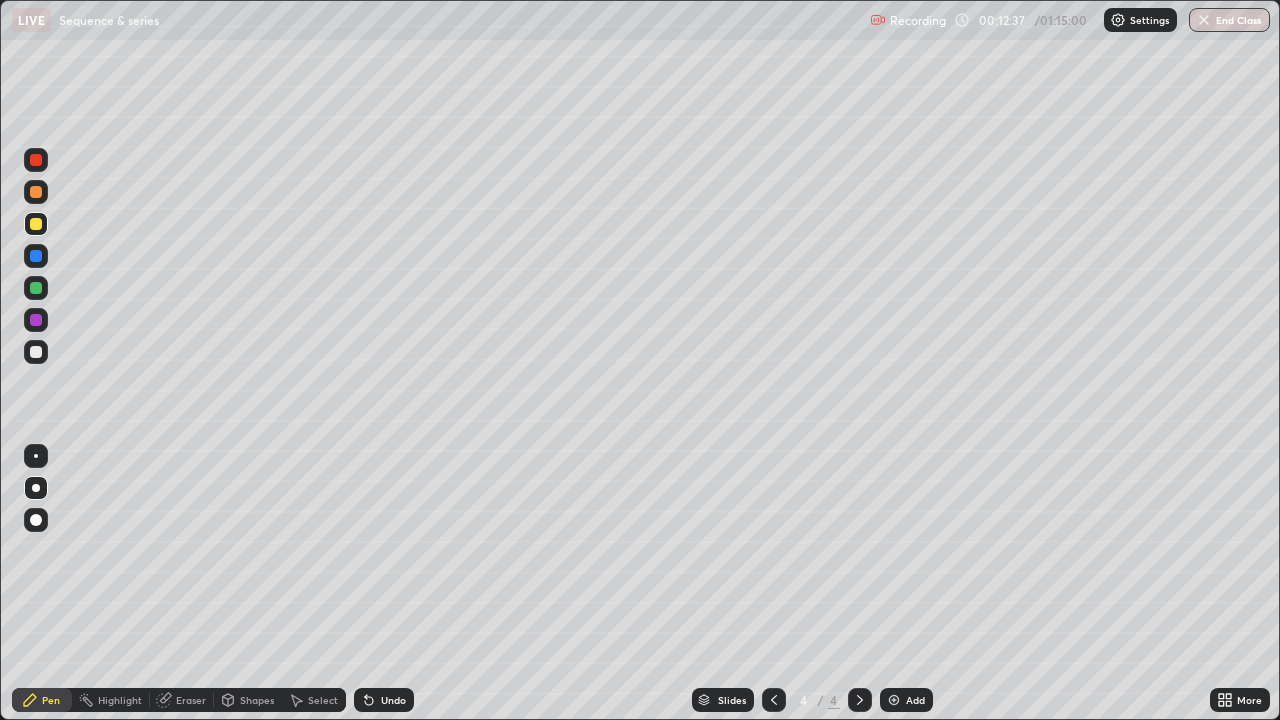 click at bounding box center (36, 352) 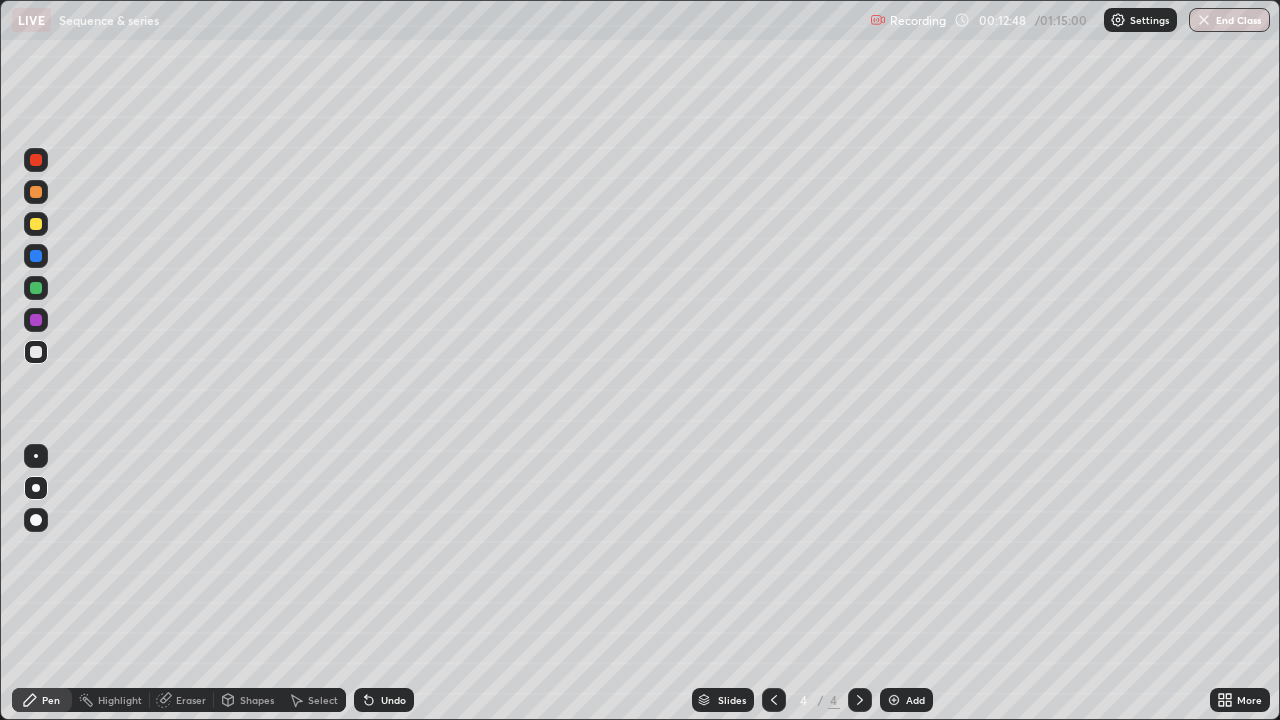 click at bounding box center [36, 224] 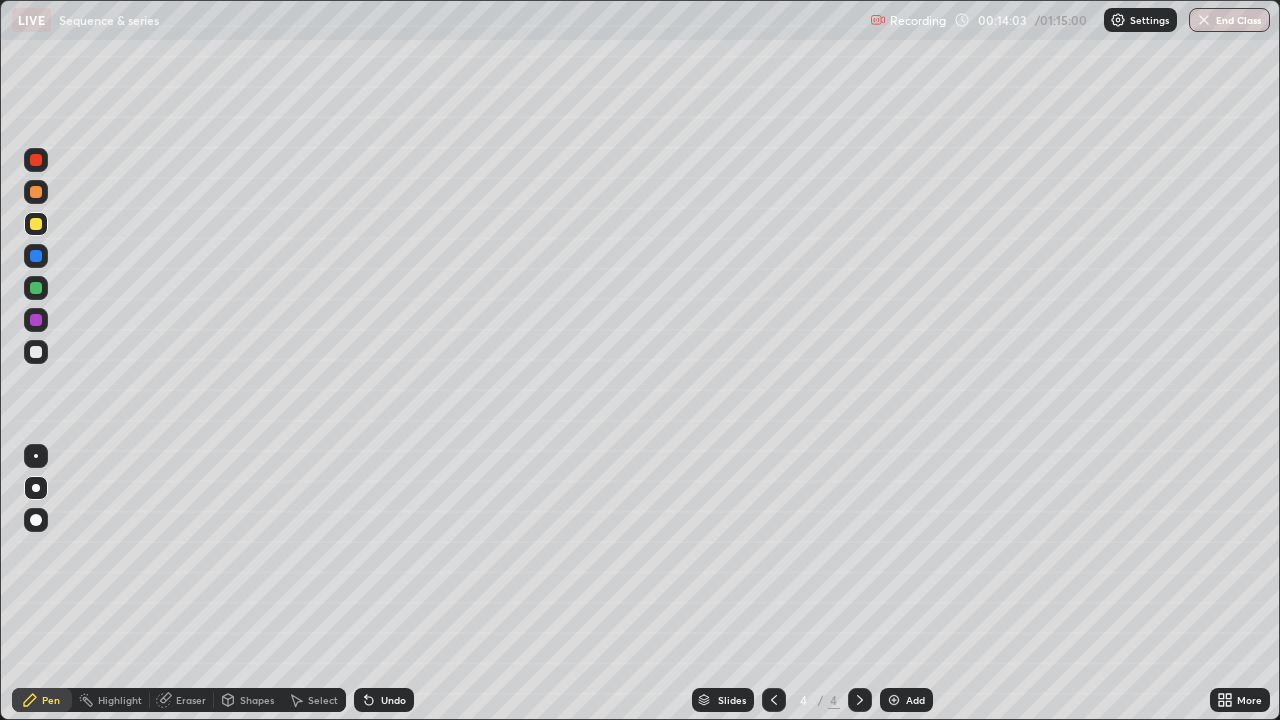 click at bounding box center (36, 352) 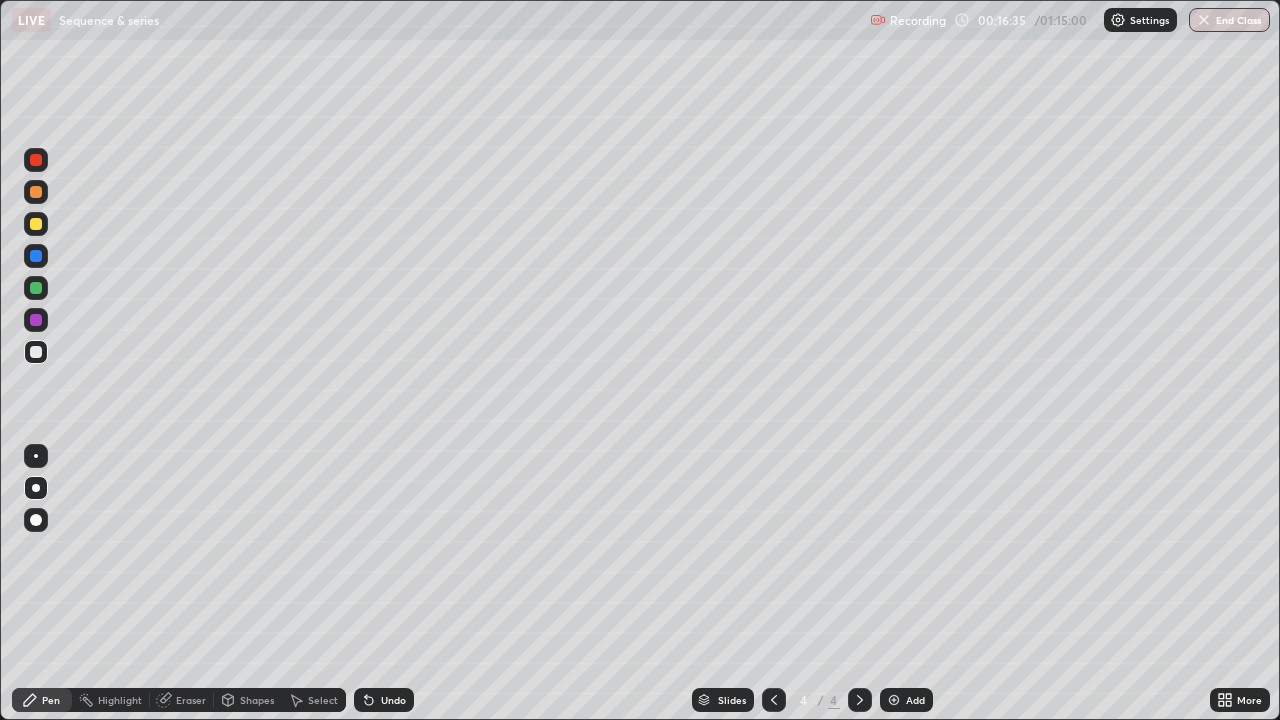 click on "Add" at bounding box center [915, 700] 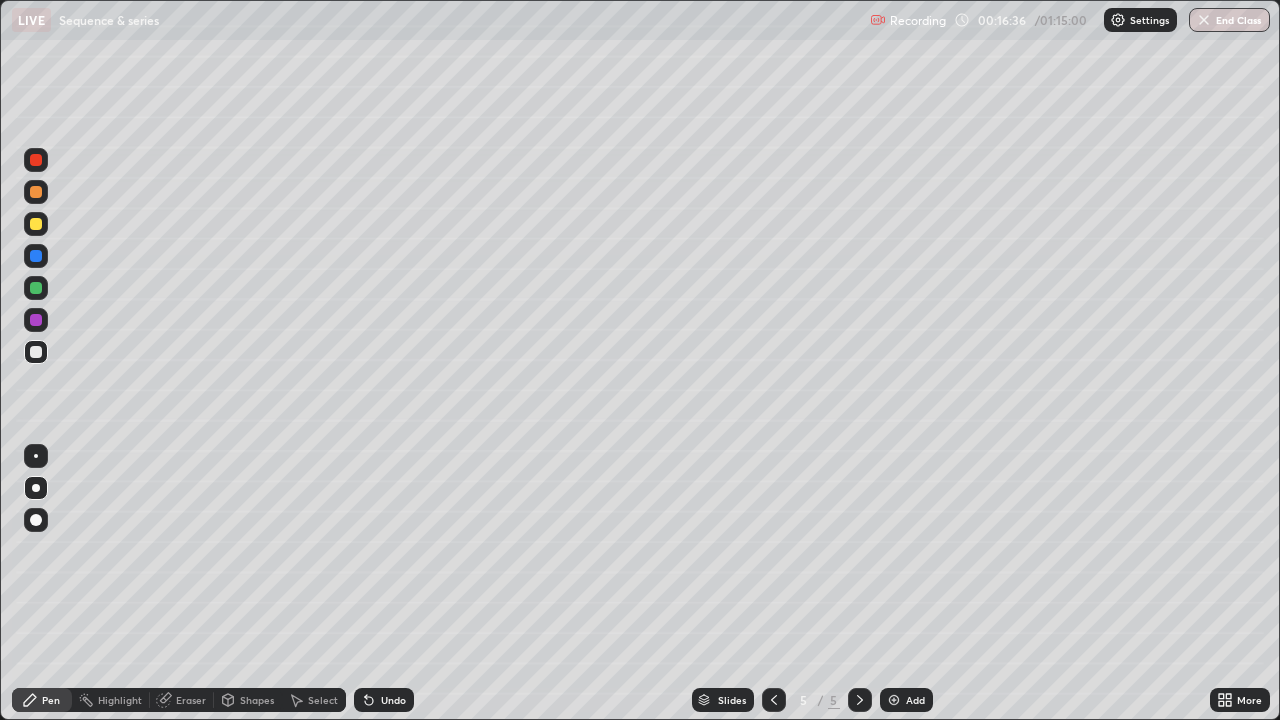 click at bounding box center [36, 224] 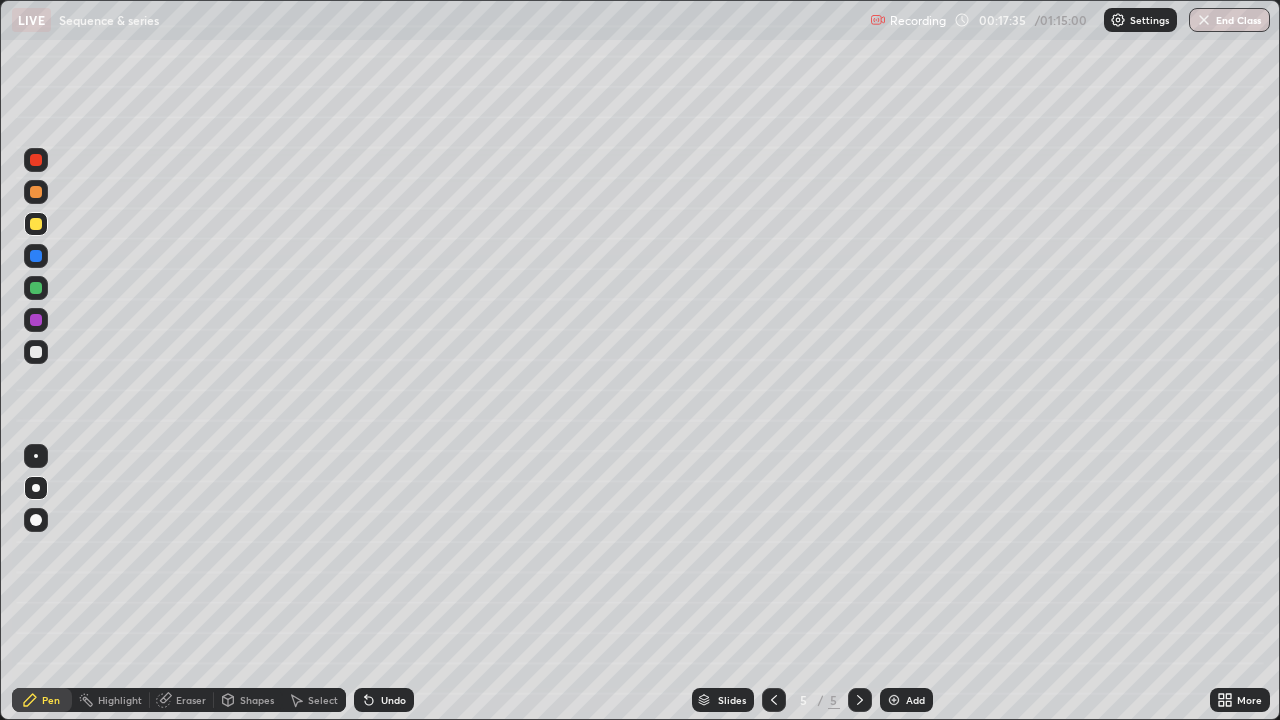 click at bounding box center [36, 352] 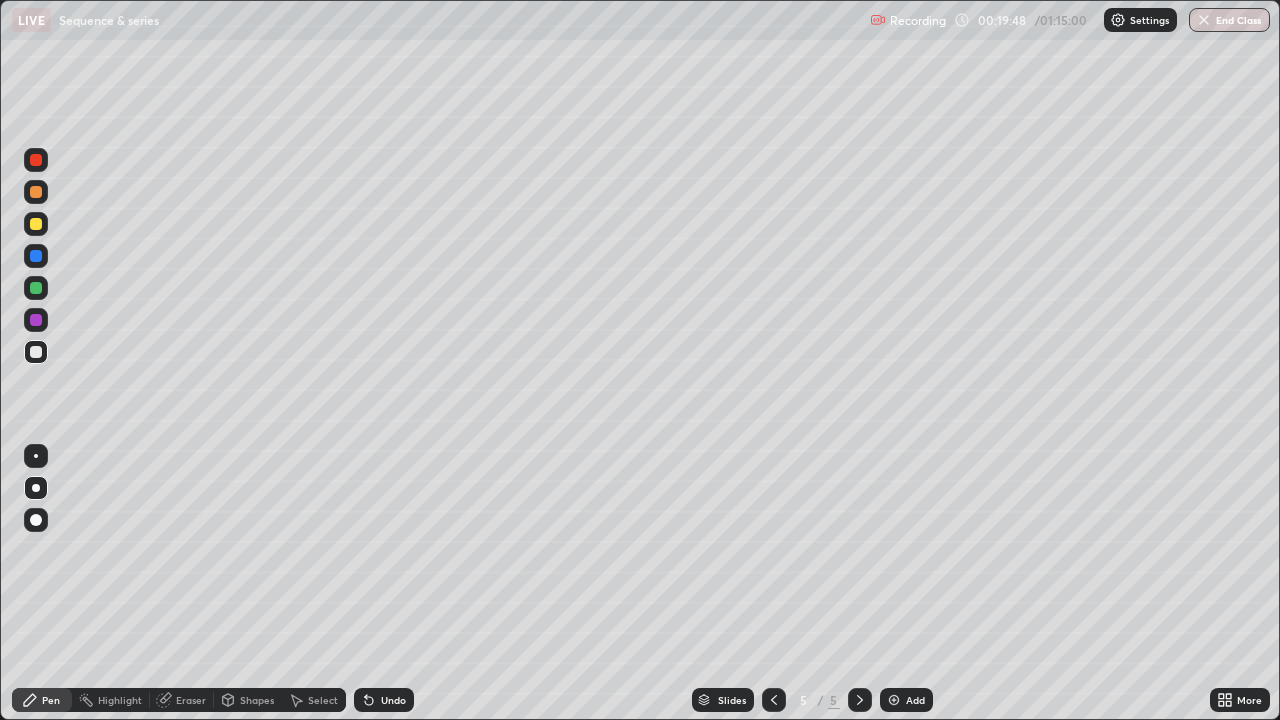 click at bounding box center (36, 320) 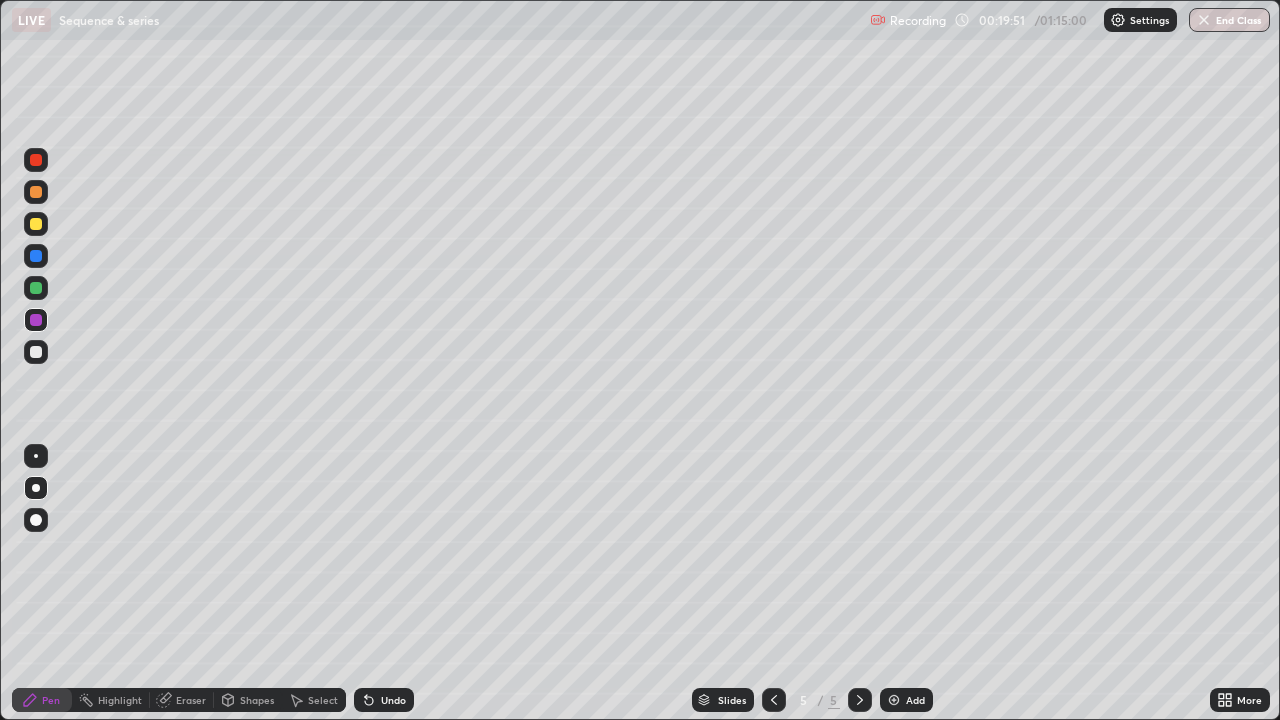 click at bounding box center [36, 352] 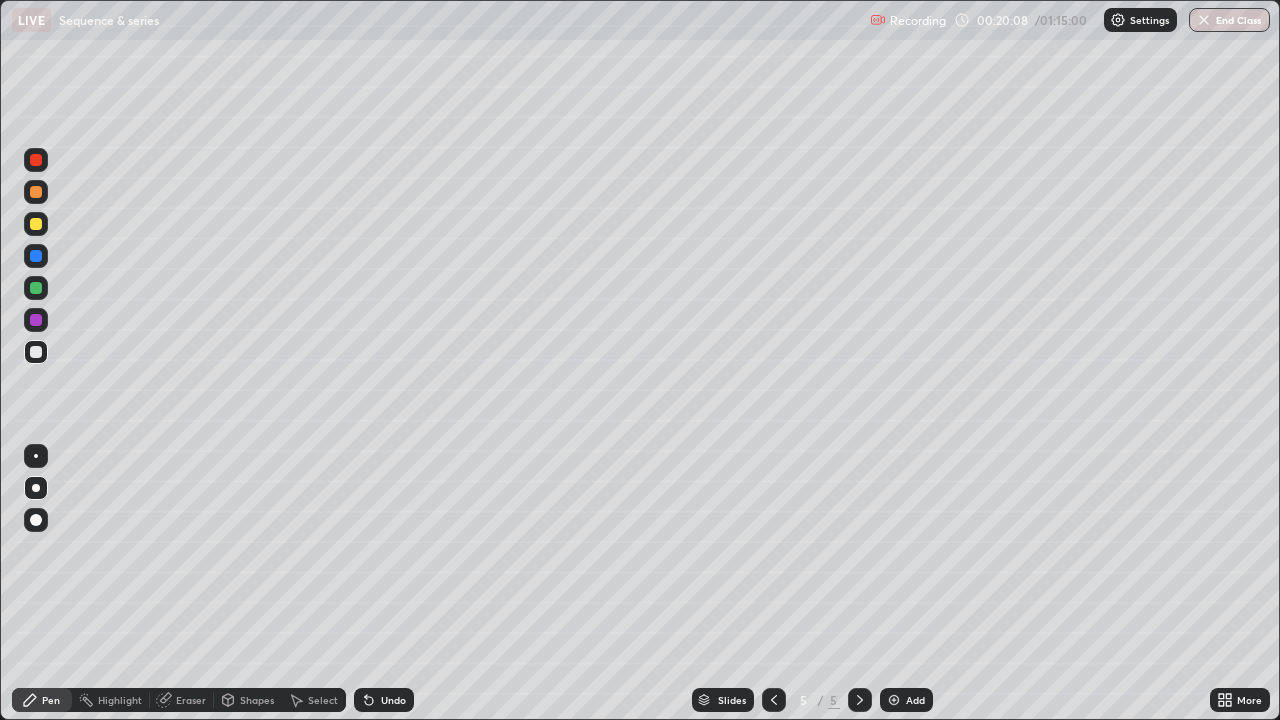 click at bounding box center (36, 320) 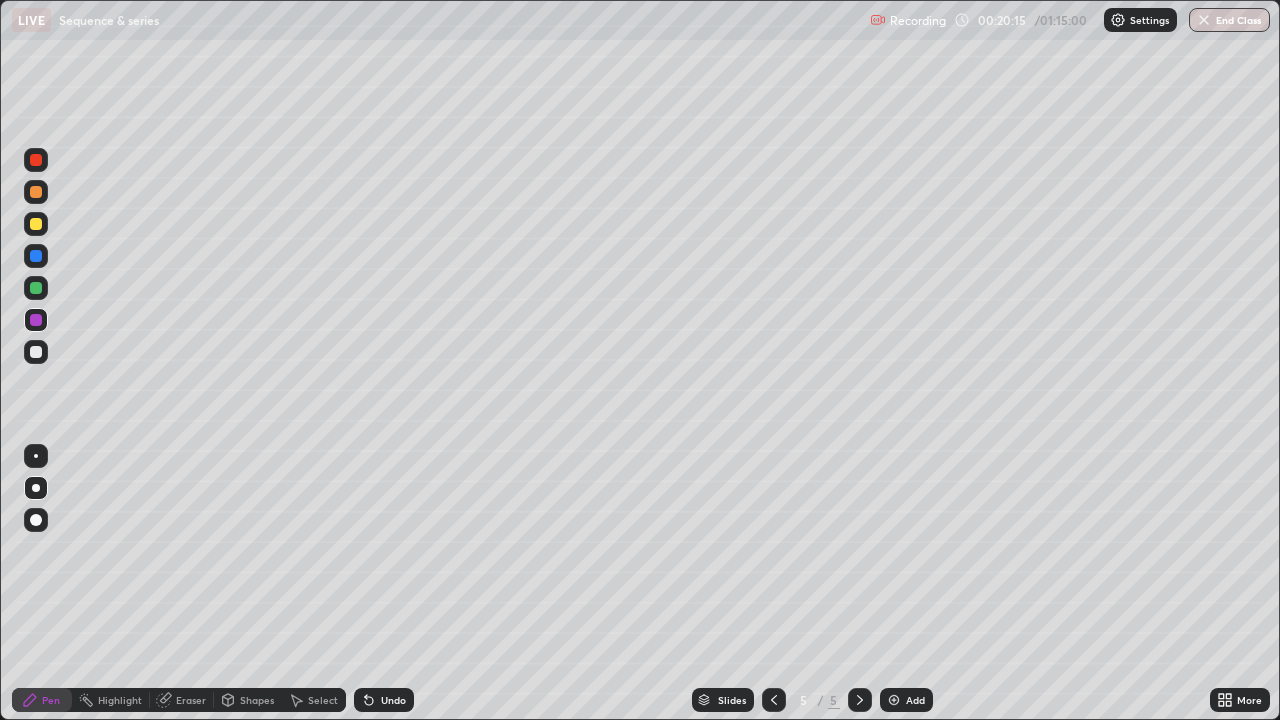 click at bounding box center (36, 224) 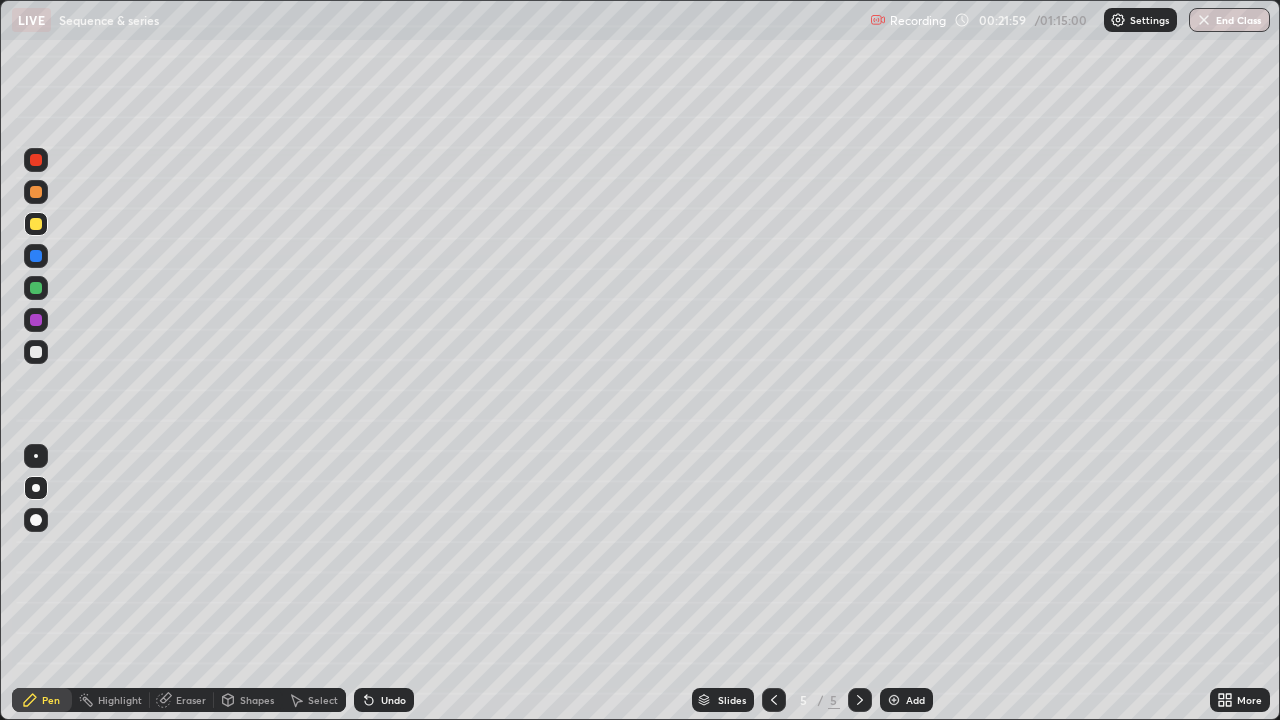 click at bounding box center [36, 352] 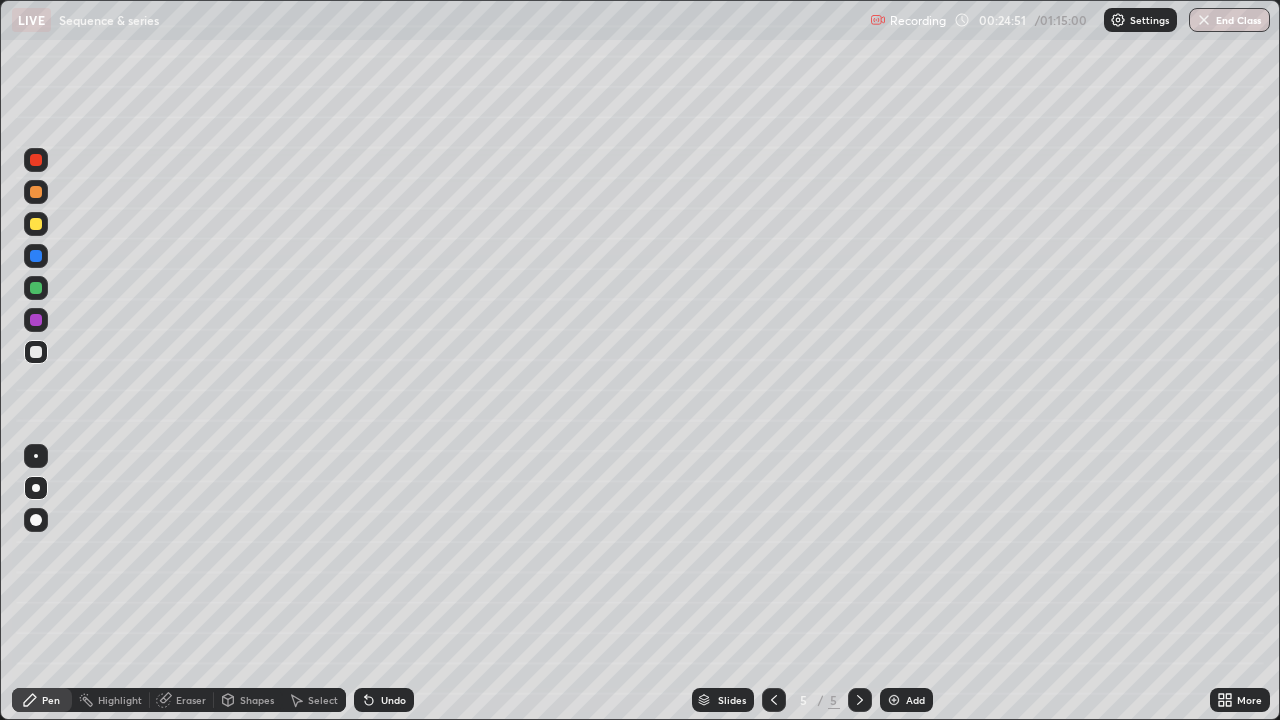 click at bounding box center [36, 224] 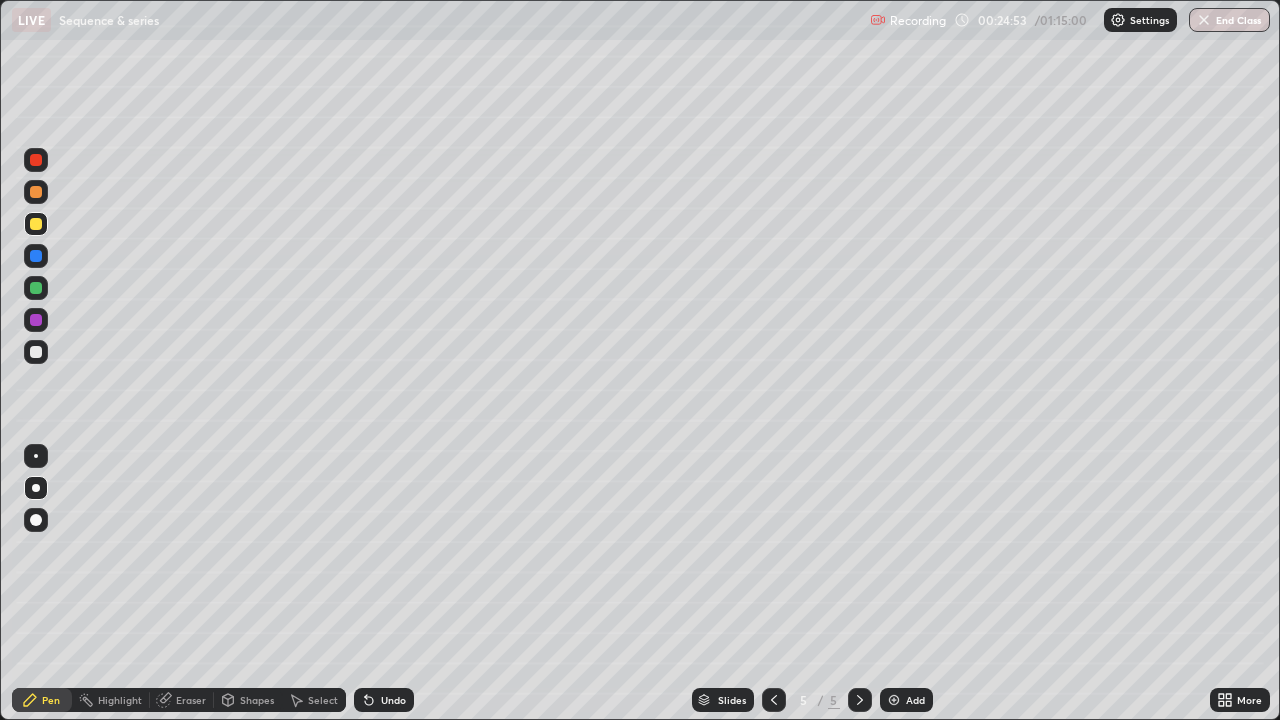 click on "Add" at bounding box center [906, 700] 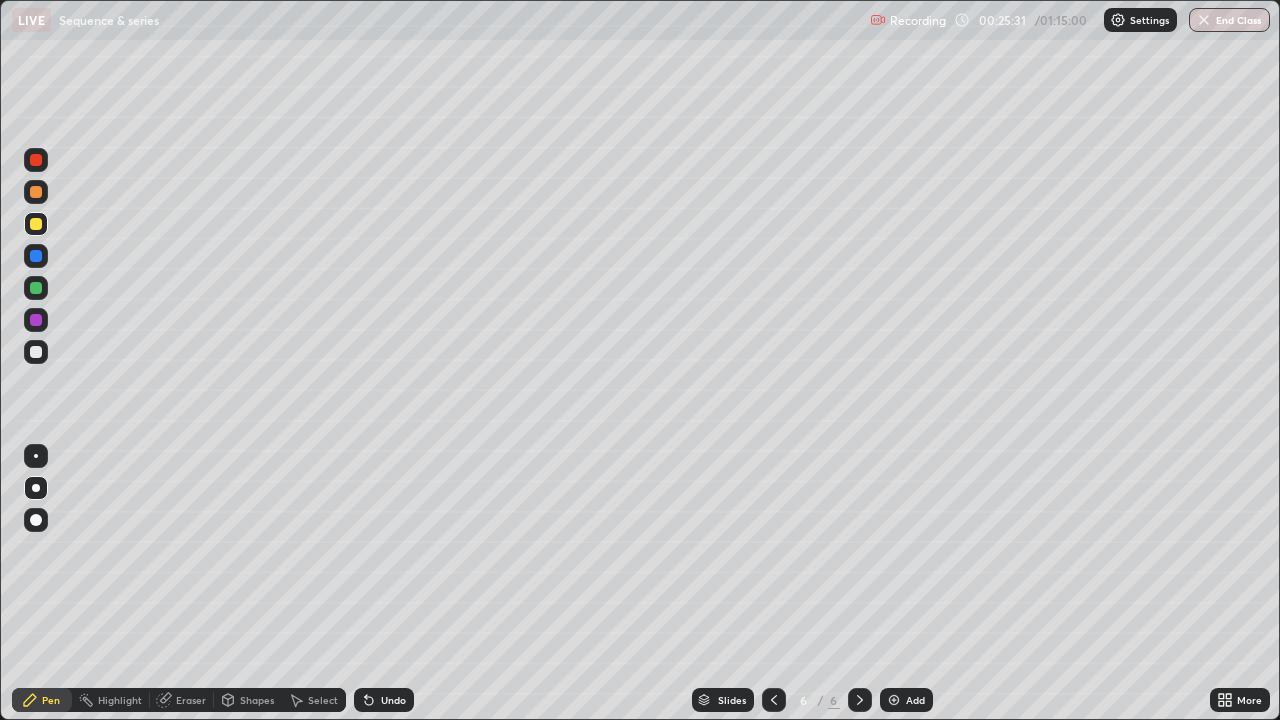 click at bounding box center [36, 352] 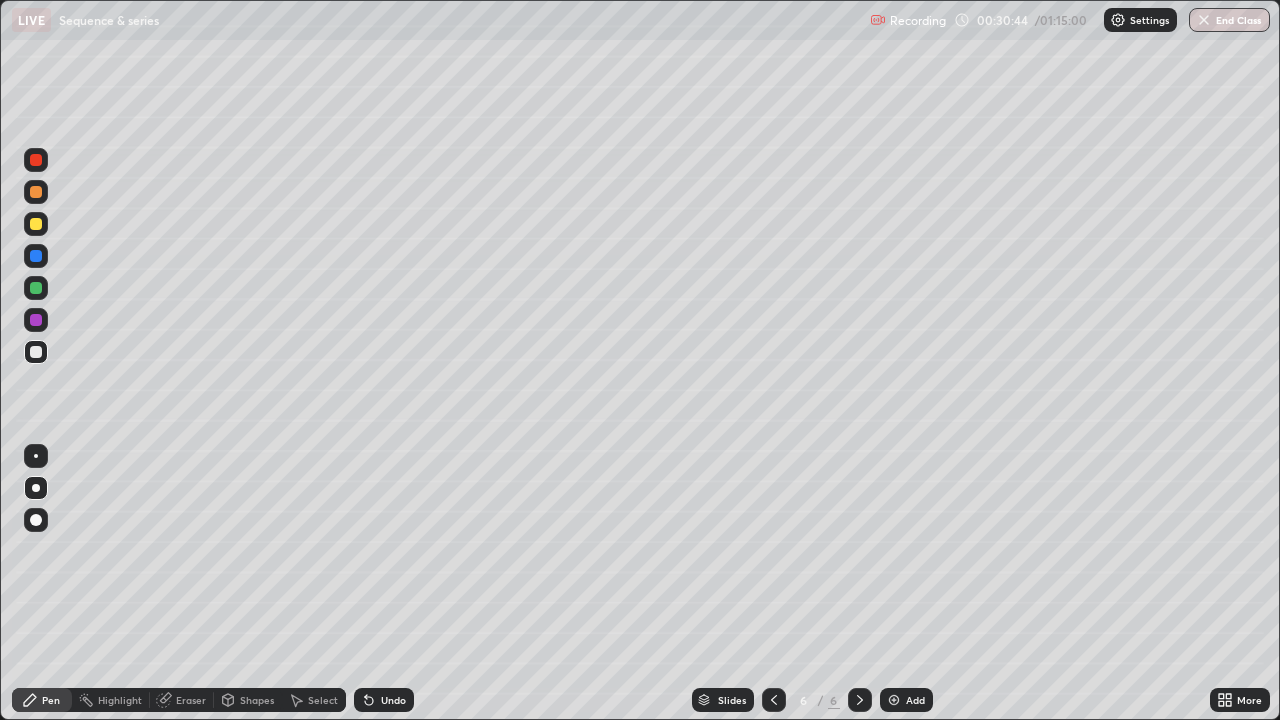 click at bounding box center (36, 224) 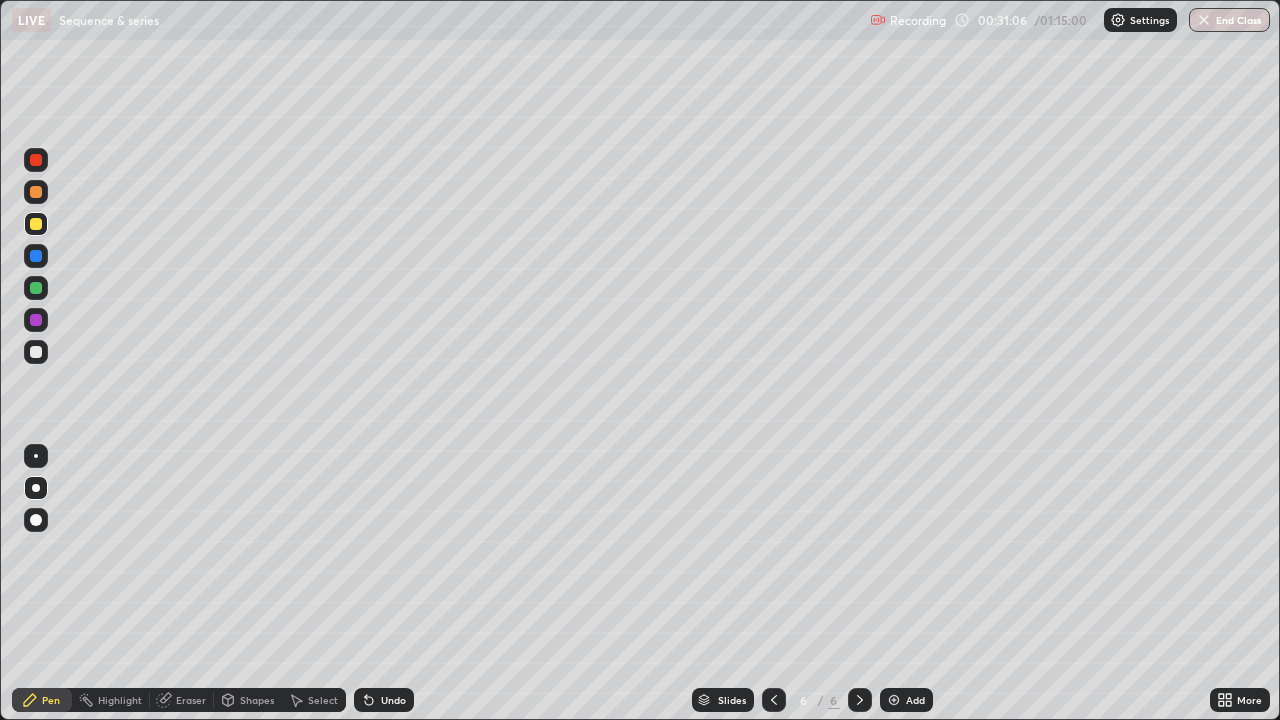 click on "Eraser" at bounding box center [191, 700] 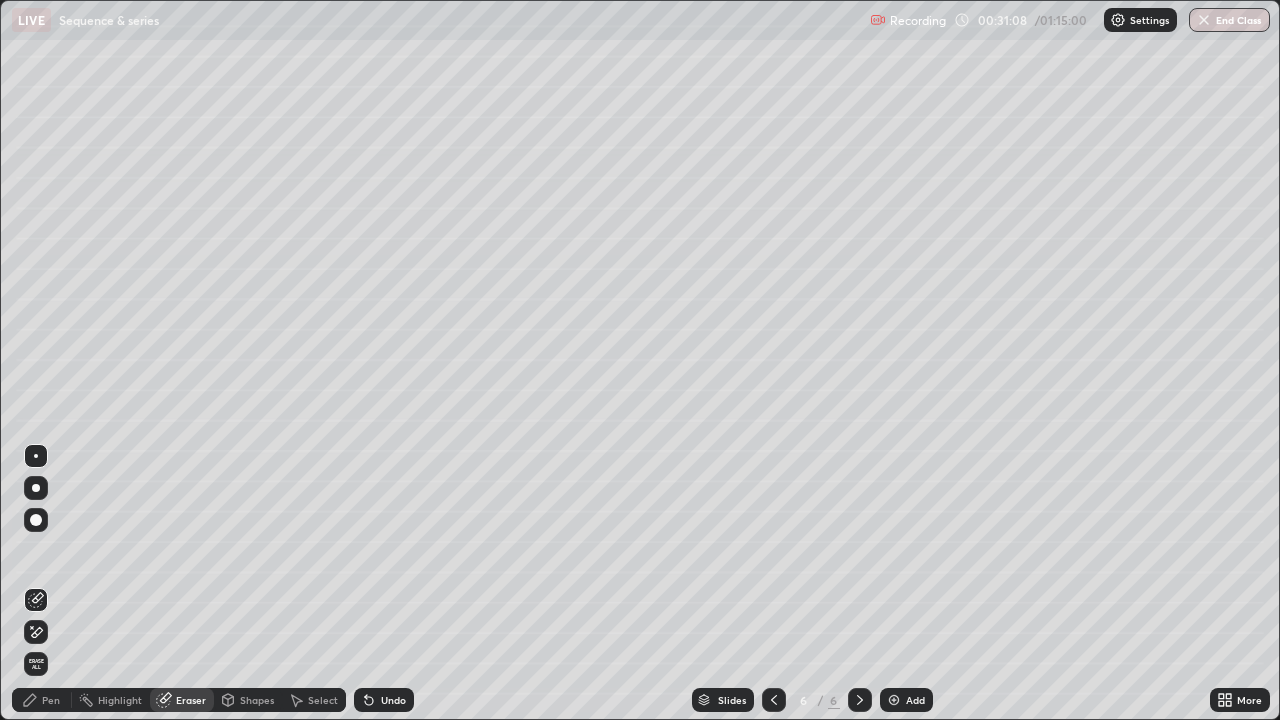 click on "Pen" at bounding box center [51, 700] 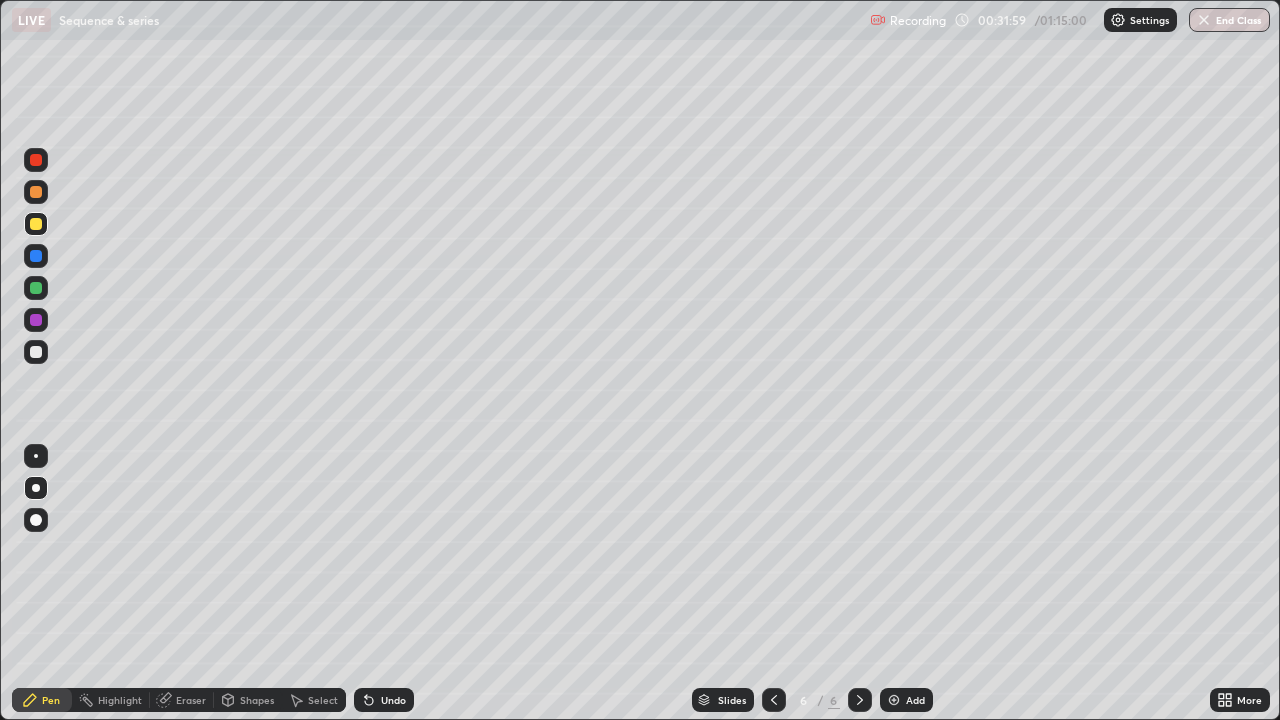 click on "Undo" at bounding box center (384, 700) 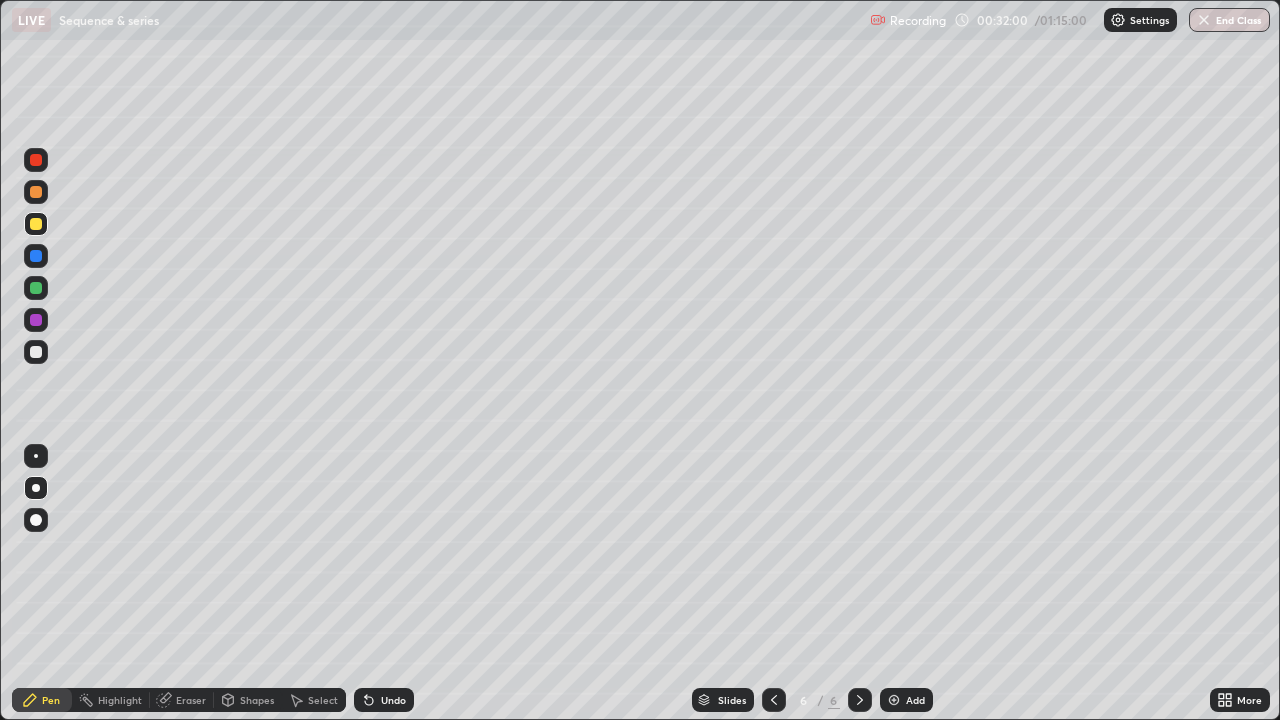 click on "Undo" at bounding box center [393, 700] 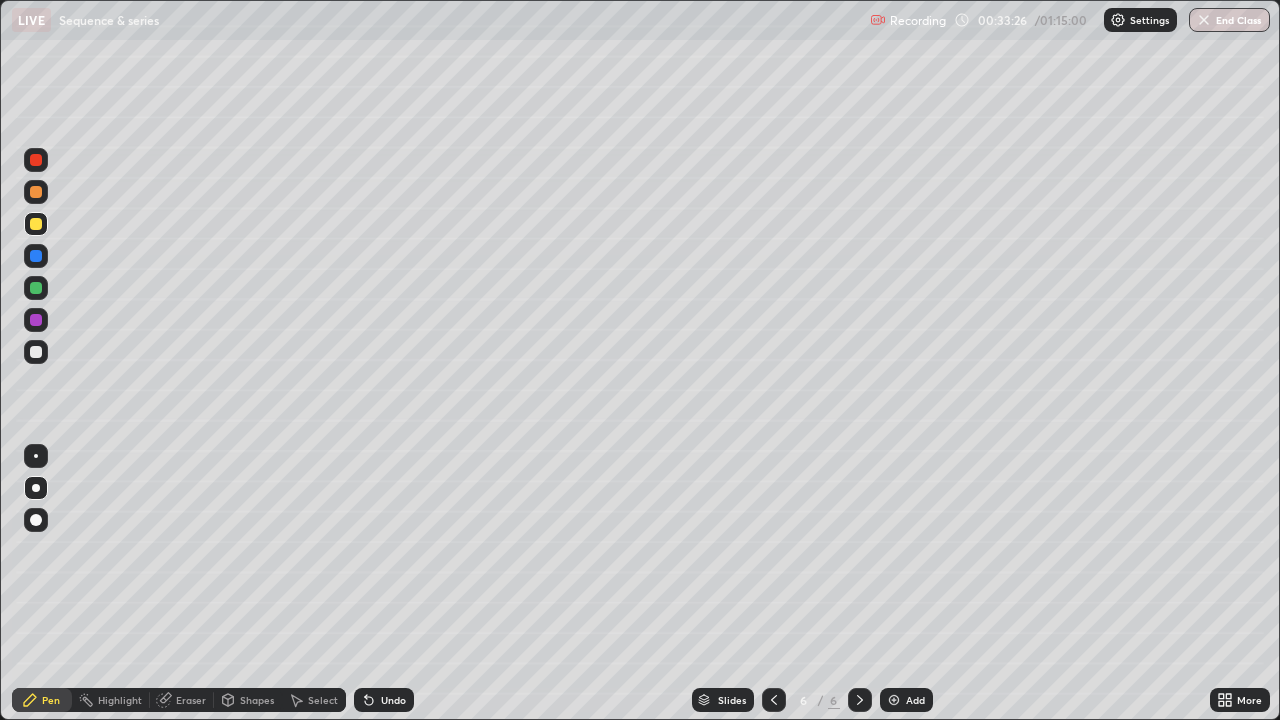 click at bounding box center [36, 352] 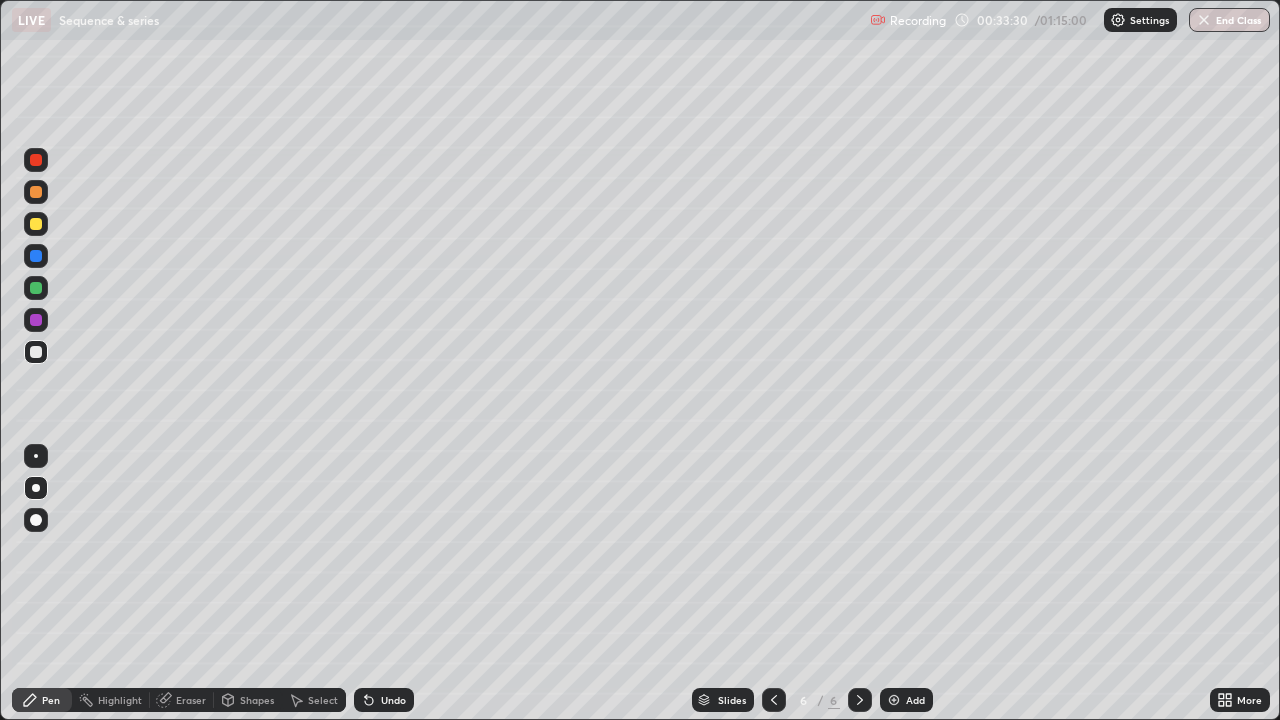 click on "Select" at bounding box center (323, 700) 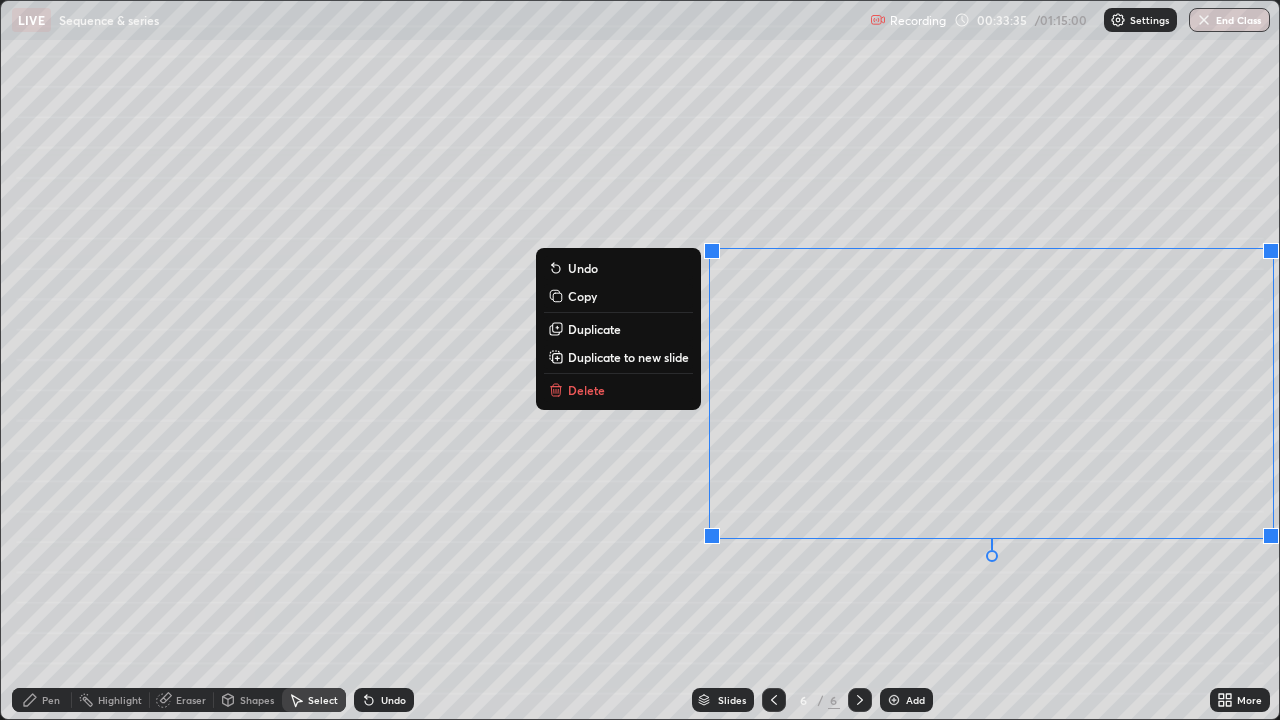 click on "Duplicate to new slide" at bounding box center (628, 357) 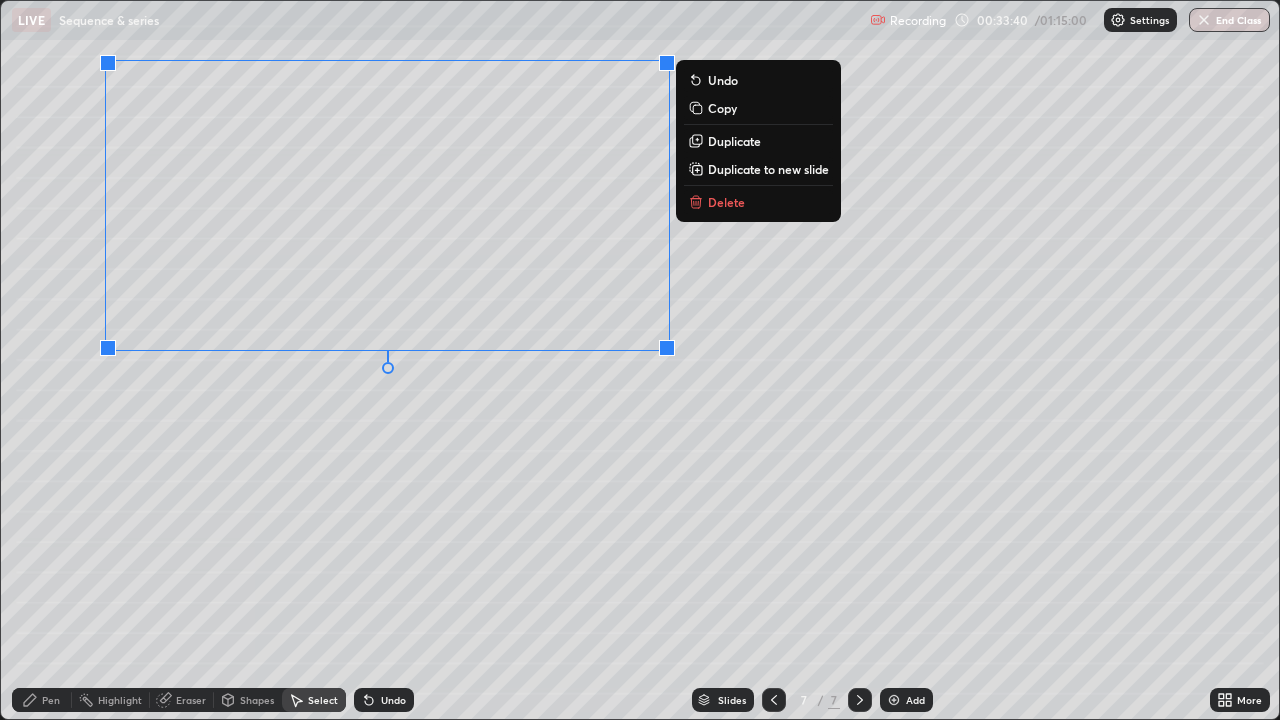 click on "0 ° Undo Copy Duplicate Duplicate to new slide Delete" at bounding box center [640, 360] 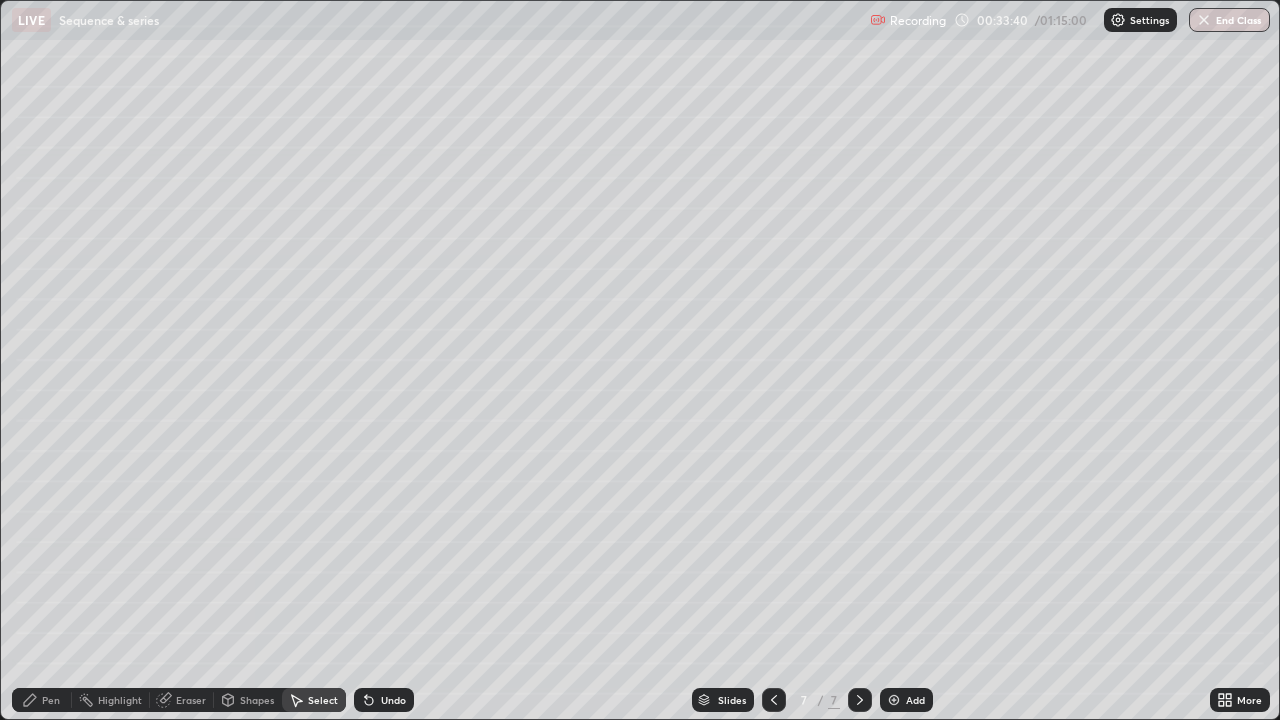 click 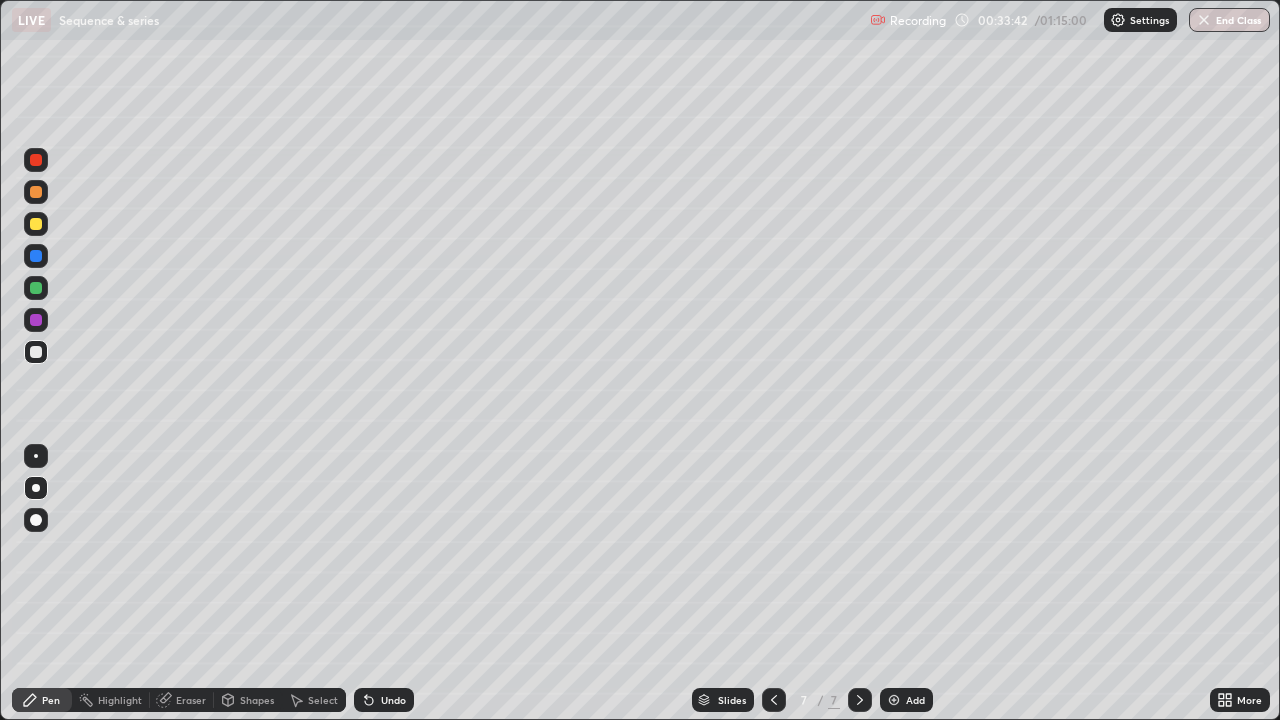 click on "Select" at bounding box center [314, 700] 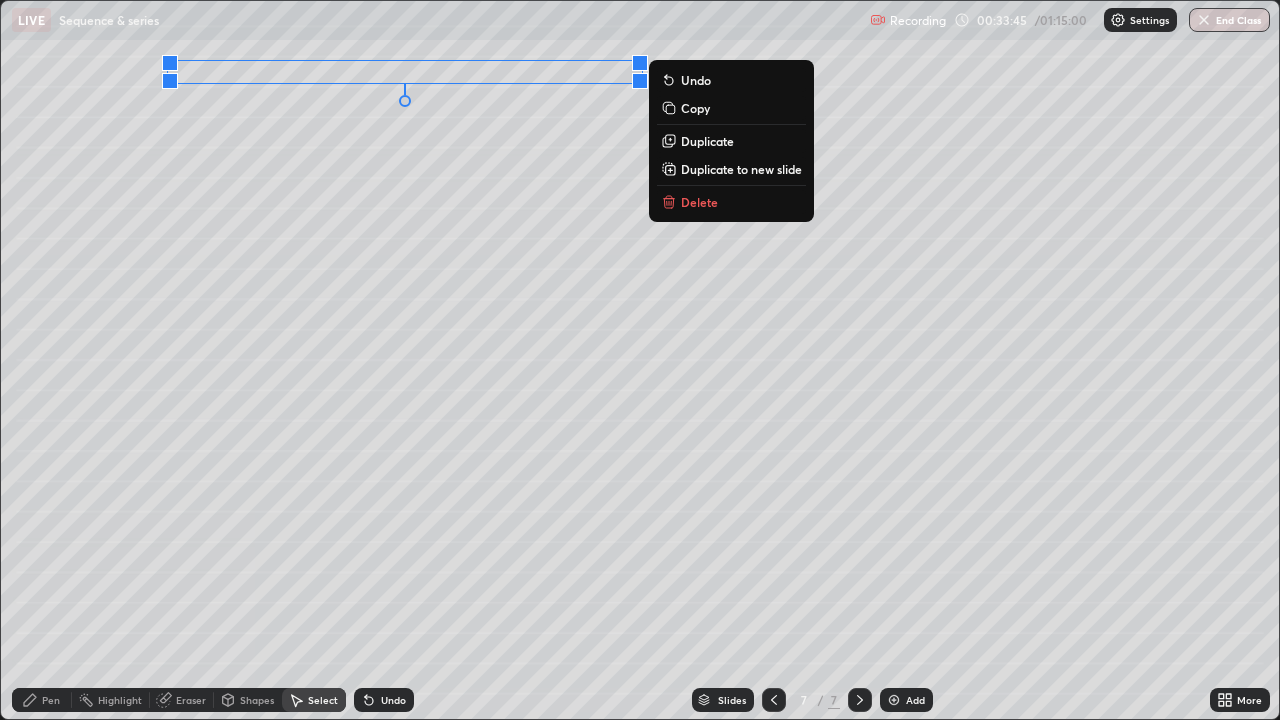 click on "Duplicate to new slide" at bounding box center (741, 169) 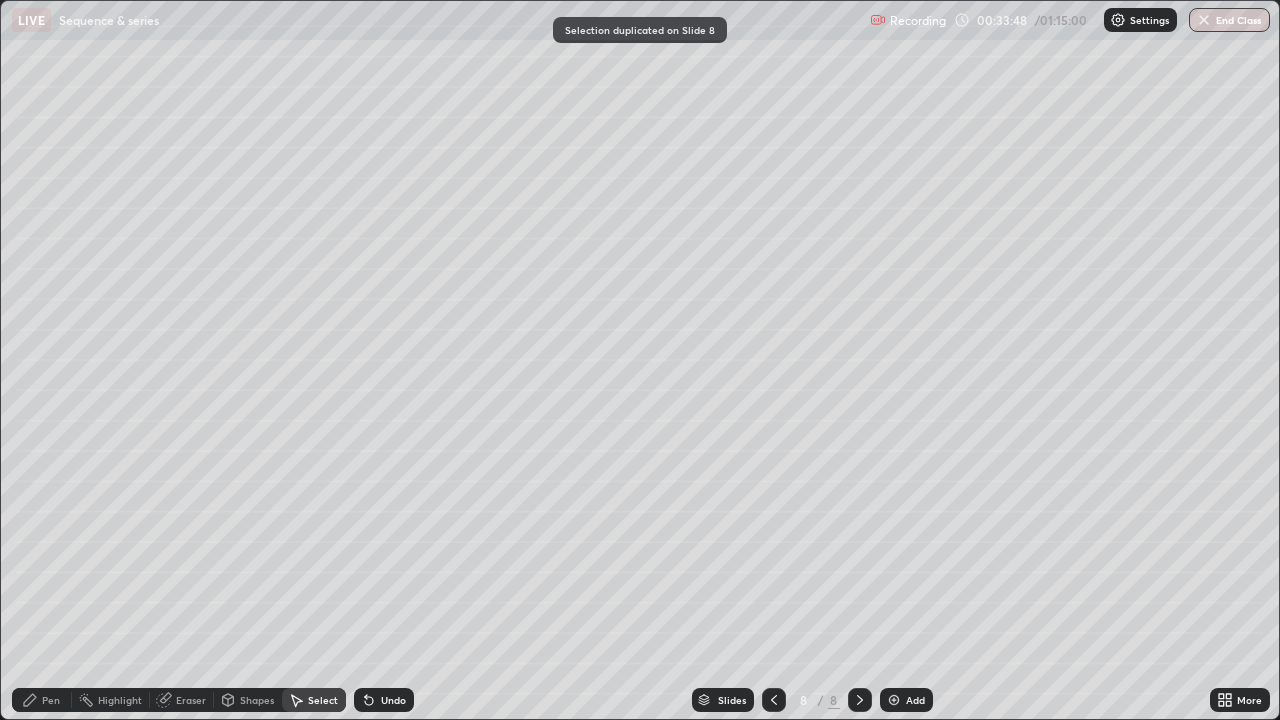 click on "Undo" at bounding box center (393, 700) 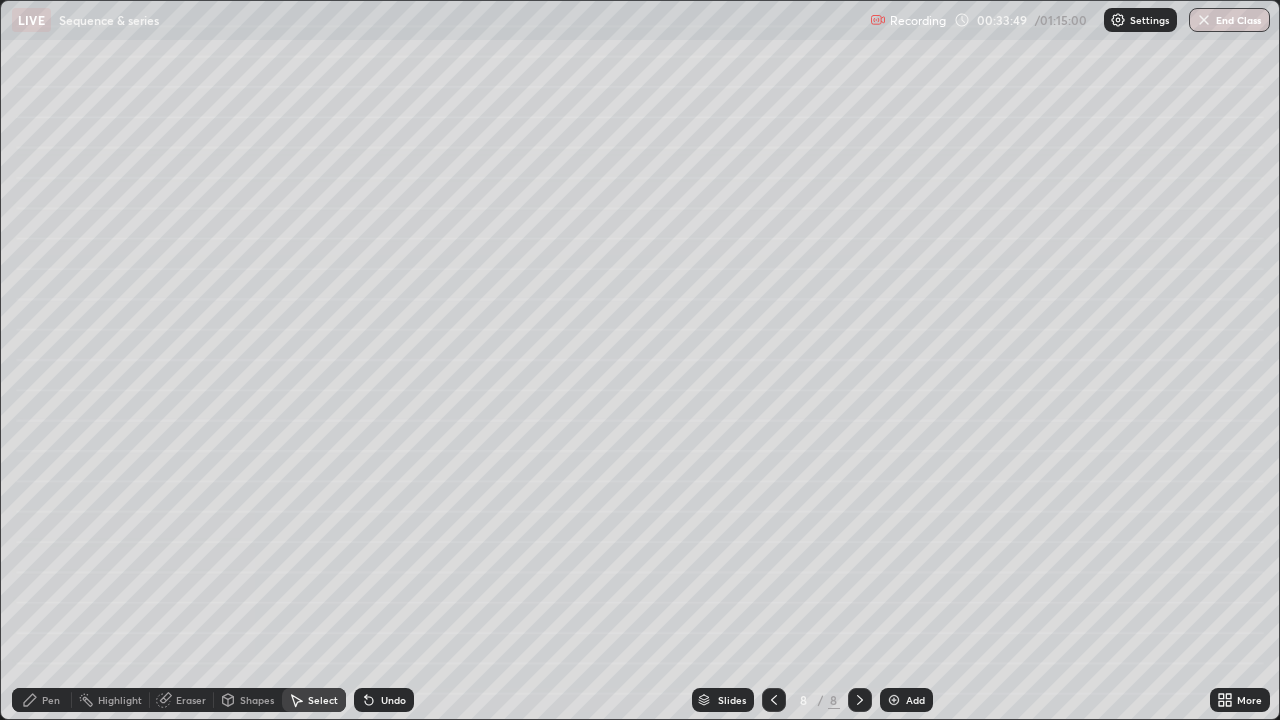 click on "Undo" at bounding box center (393, 700) 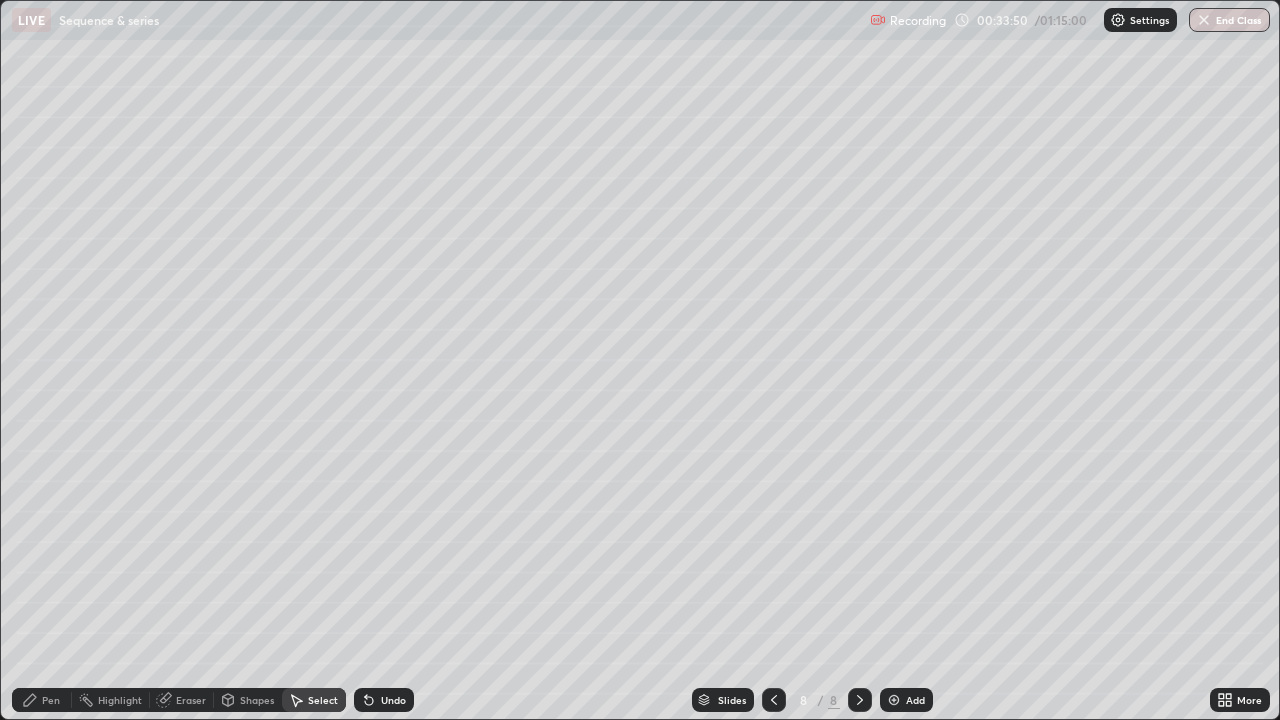 click on "Undo" at bounding box center [384, 700] 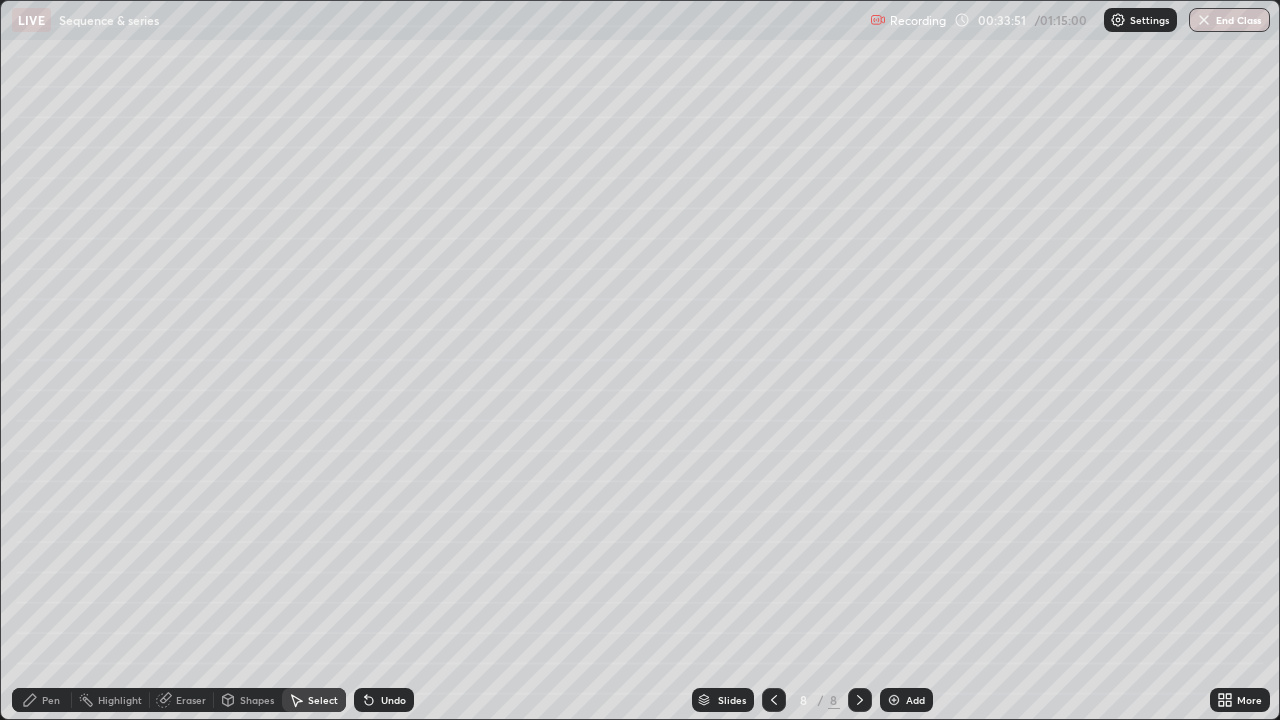 click on "Undo" at bounding box center [393, 700] 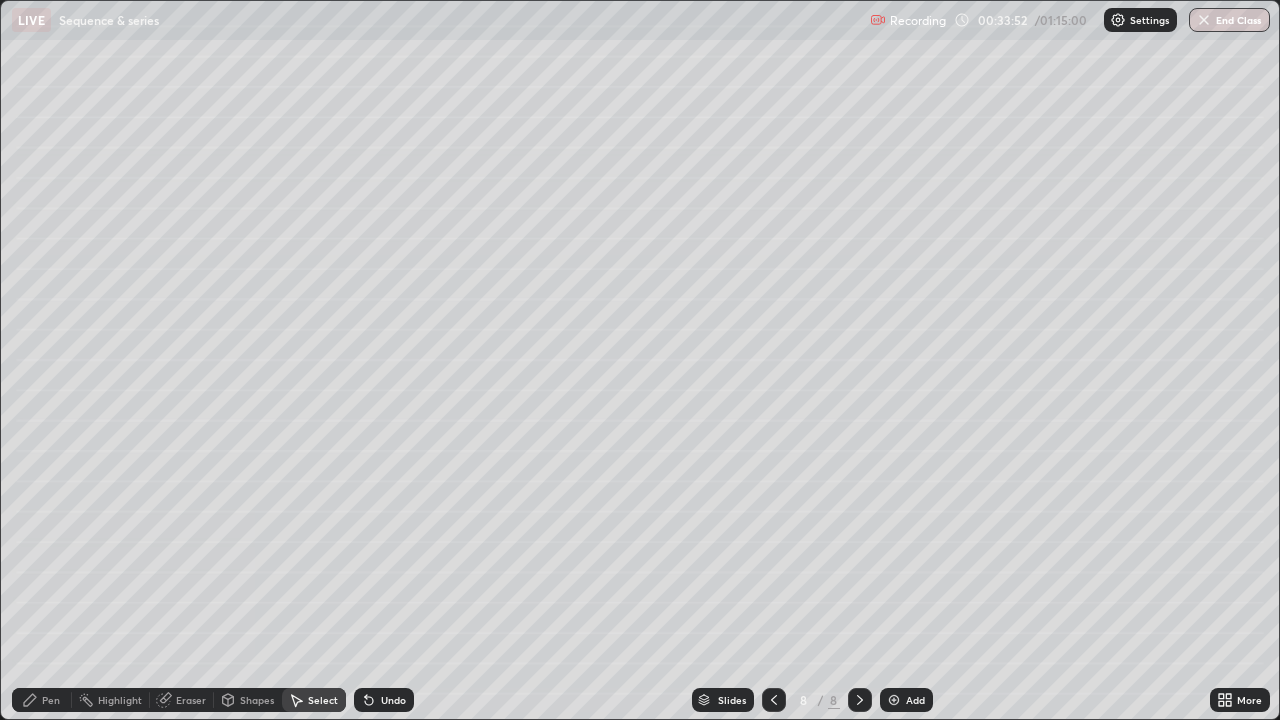 click on "Undo" at bounding box center [393, 700] 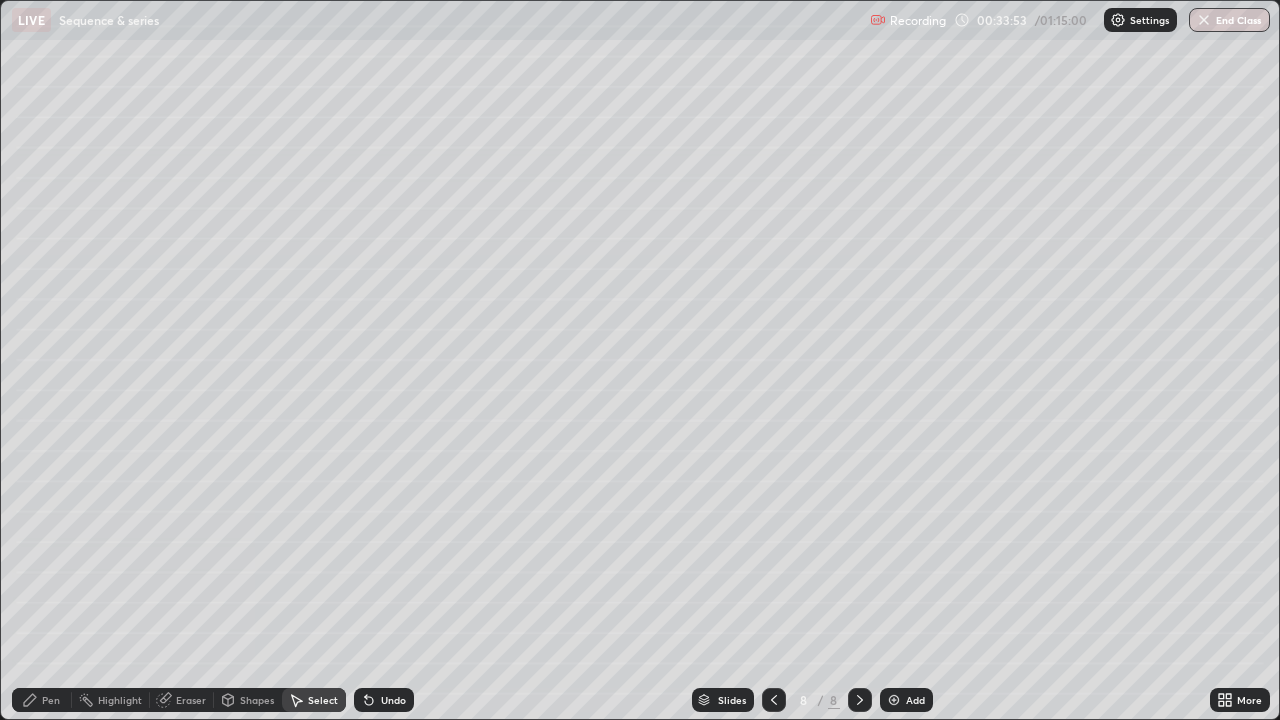 click on "Undo" at bounding box center [393, 700] 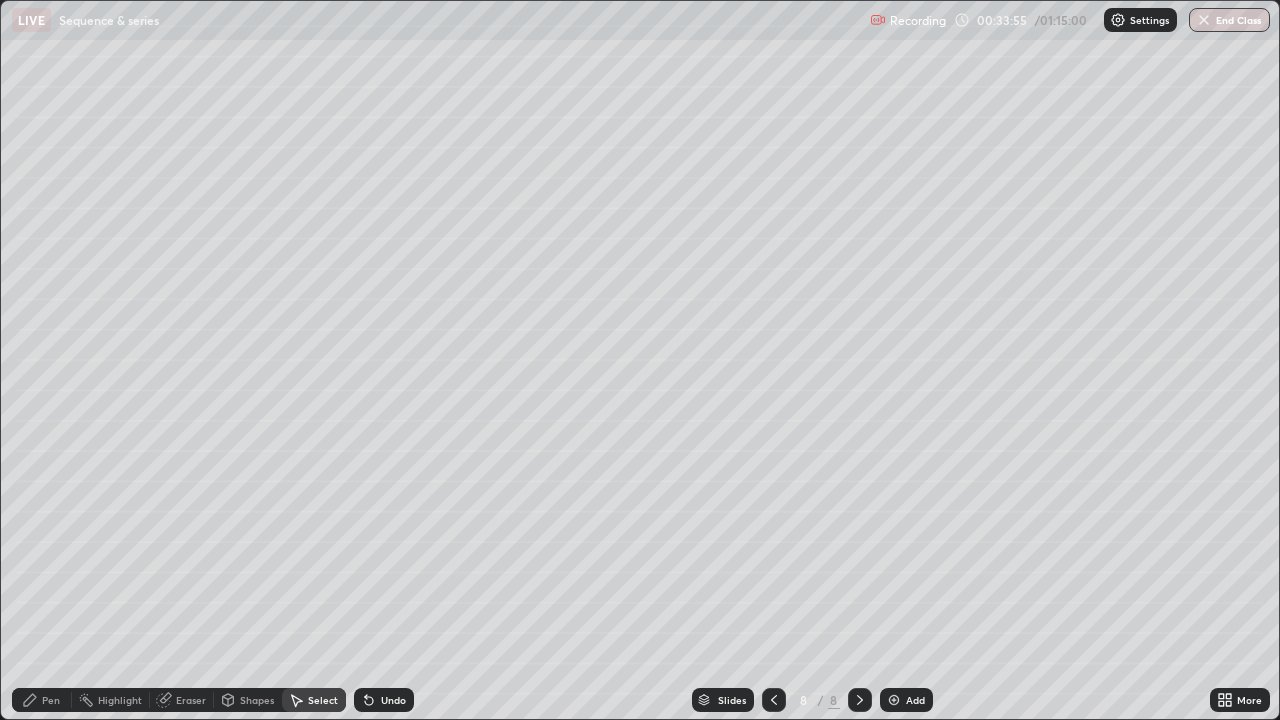click 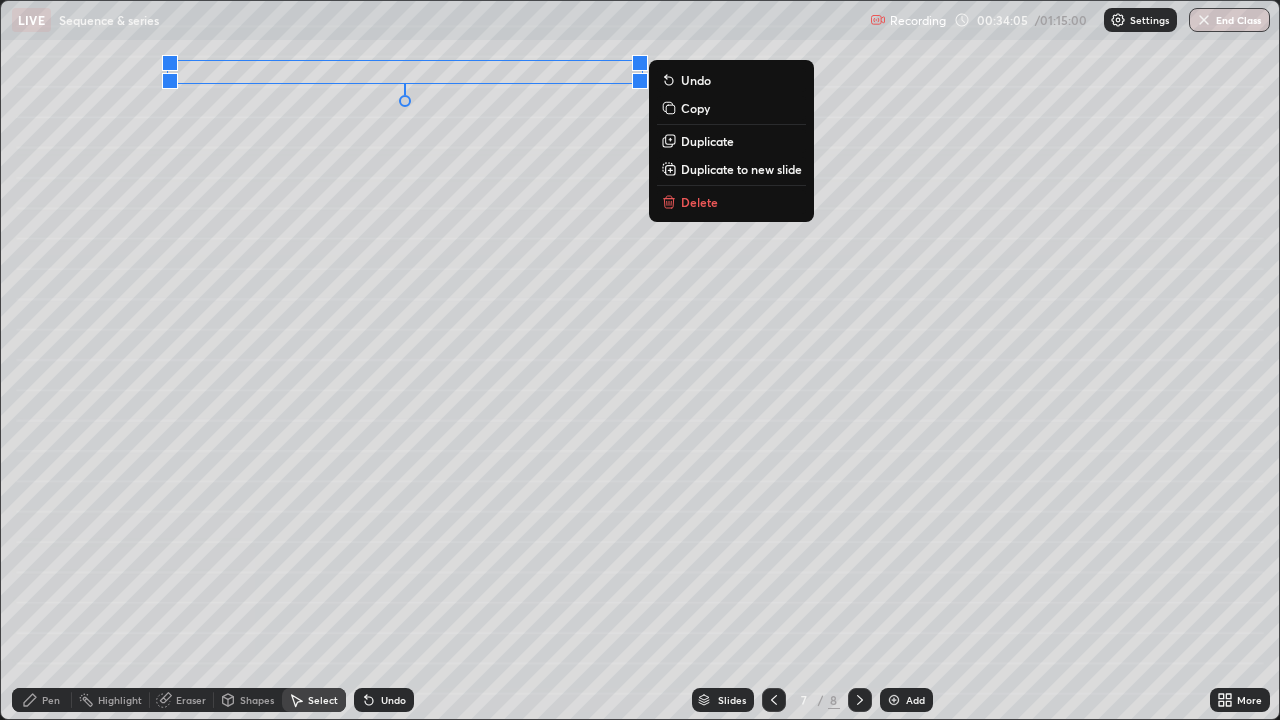click on "Delete" at bounding box center [699, 202] 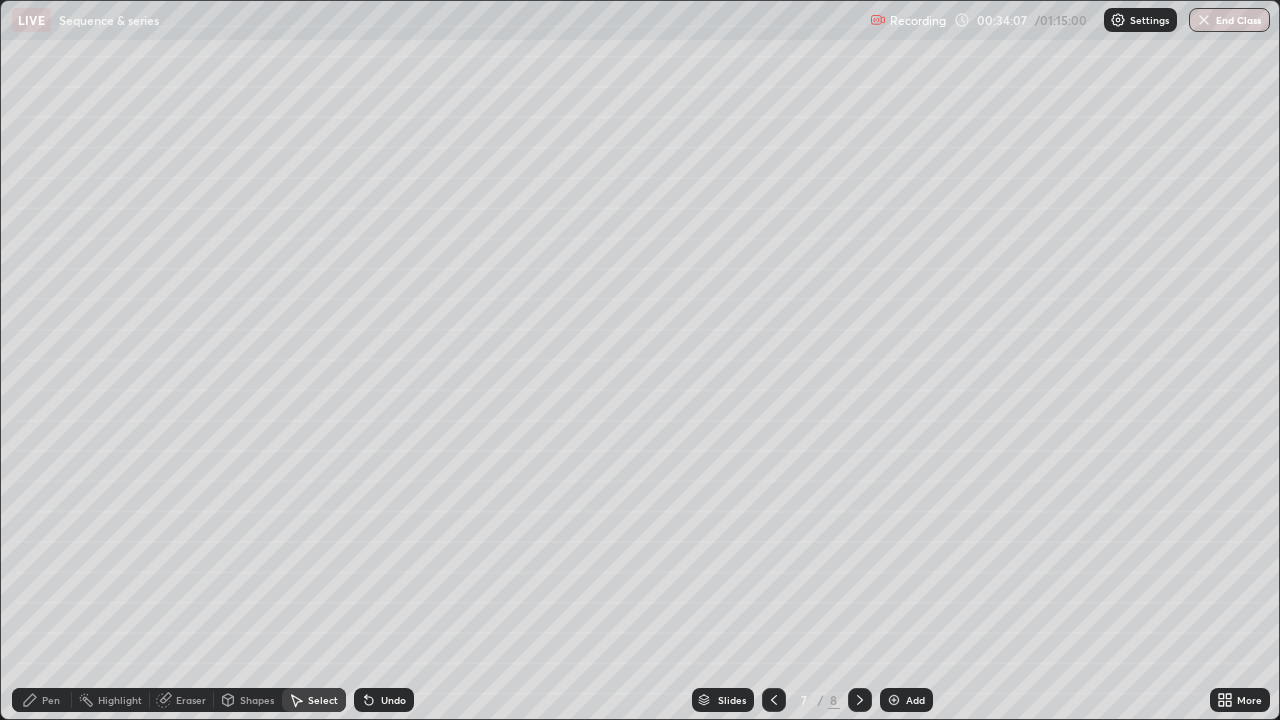 click on "Pen" at bounding box center [51, 700] 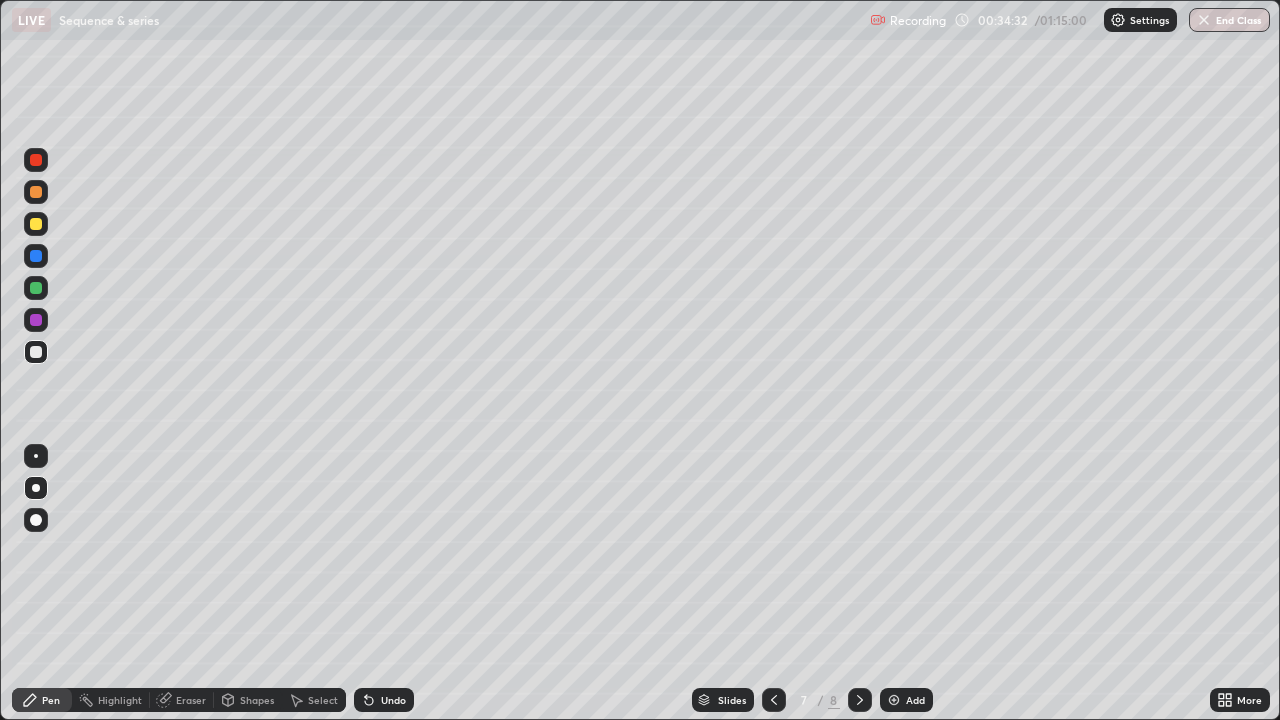 click on "Undo" at bounding box center [384, 700] 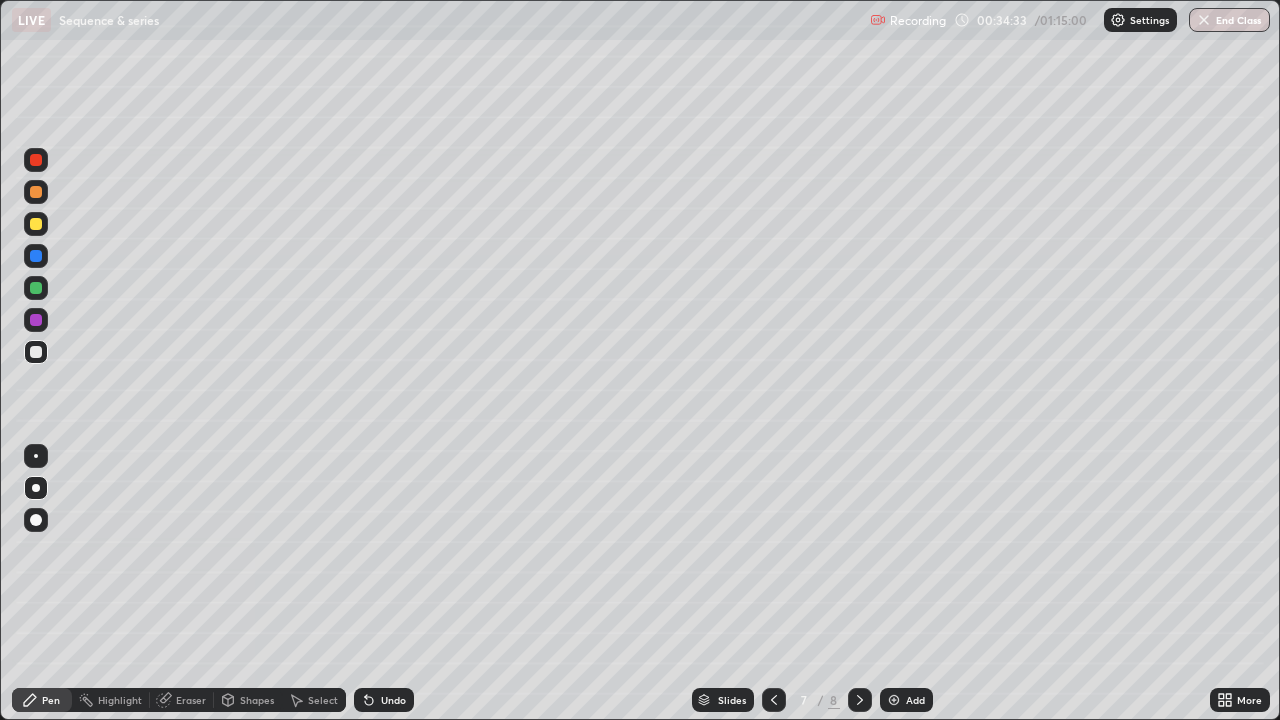 click on "Undo" at bounding box center (393, 700) 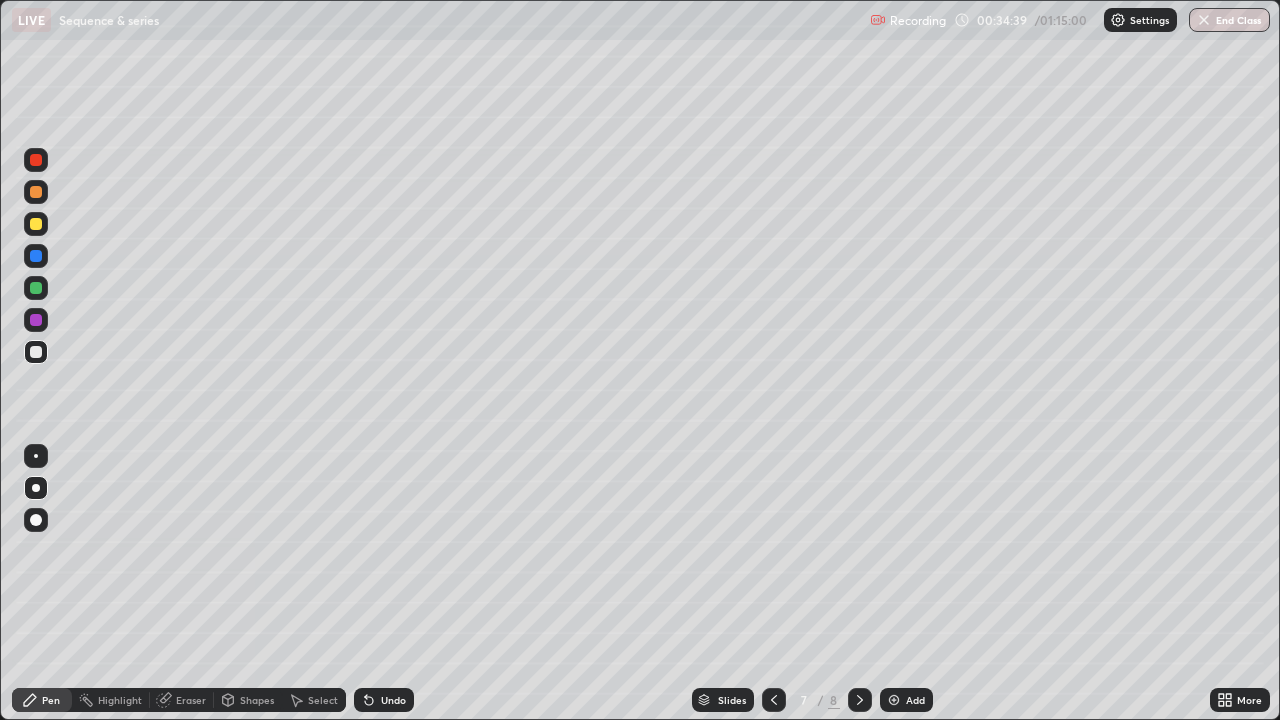 click at bounding box center [36, 288] 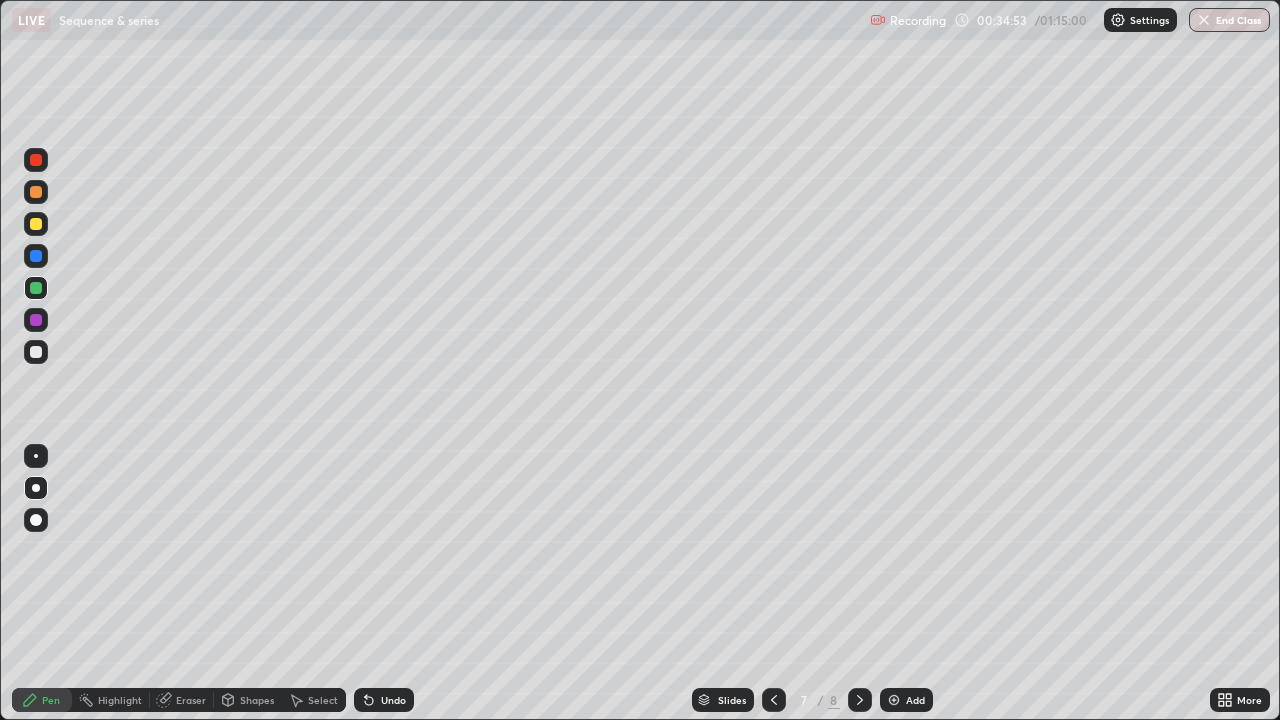 click at bounding box center [36, 352] 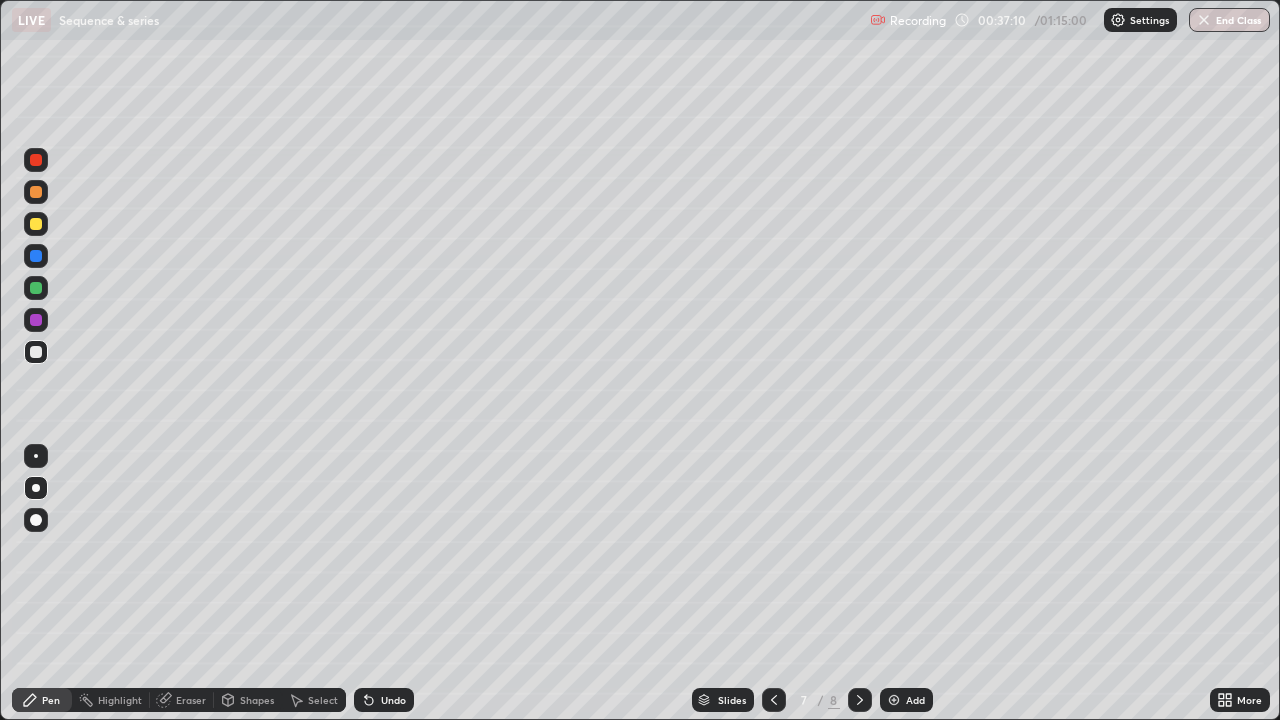 click on "Add" at bounding box center (906, 700) 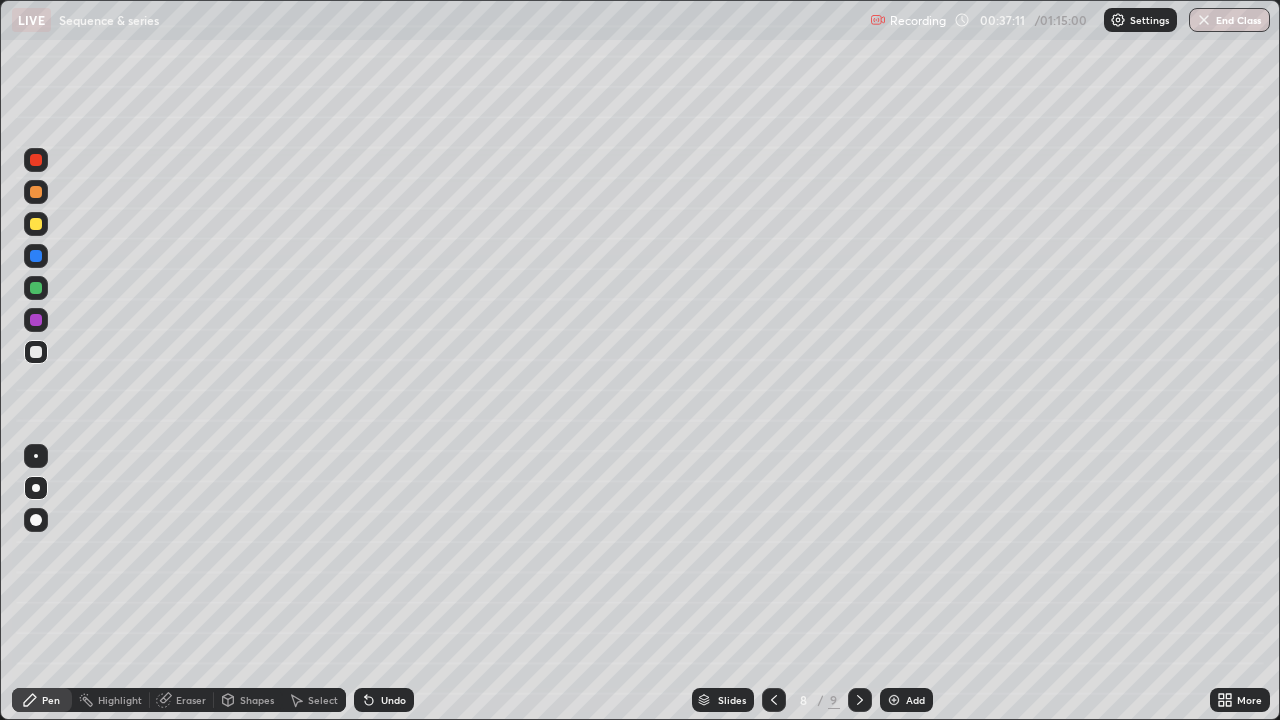 click at bounding box center [36, 224] 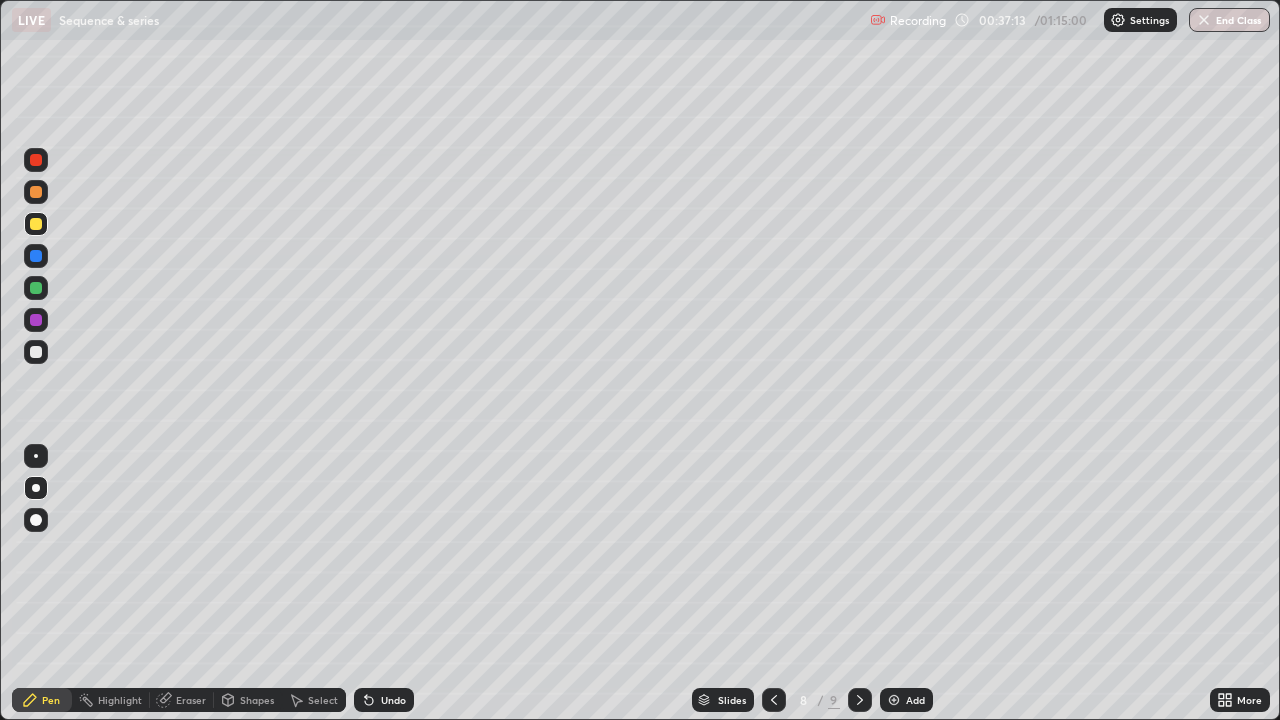 click 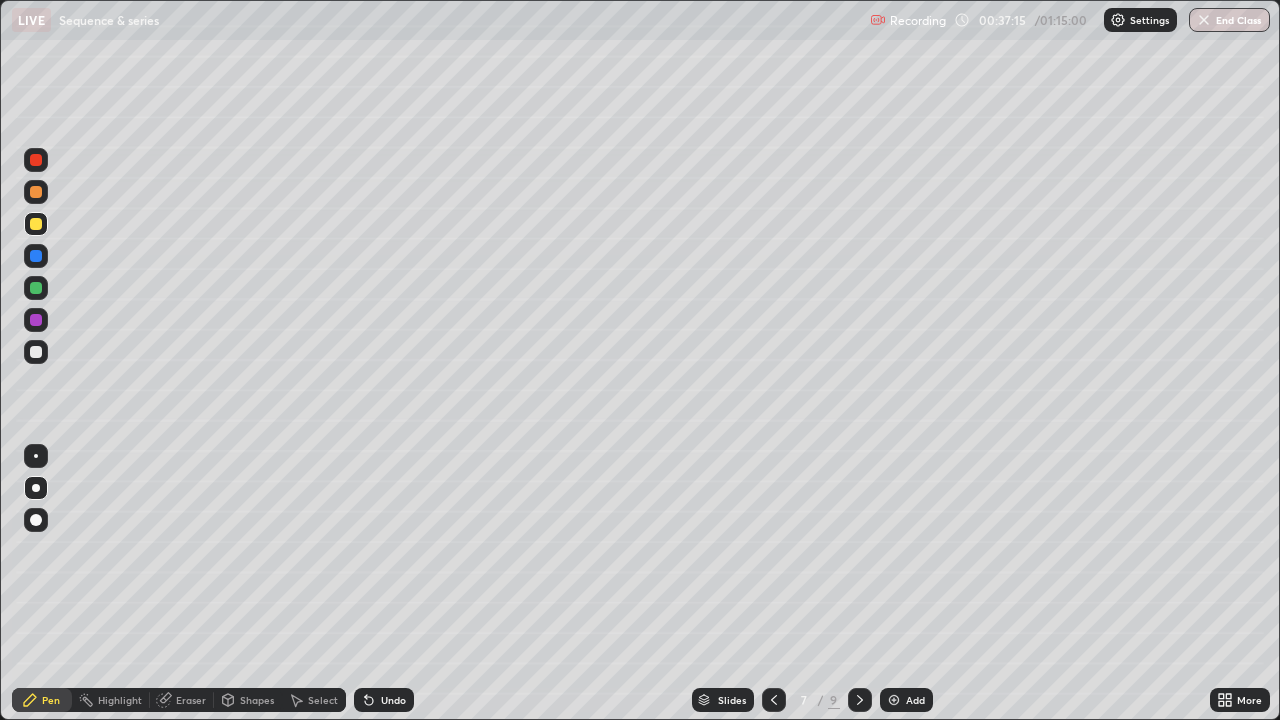 click 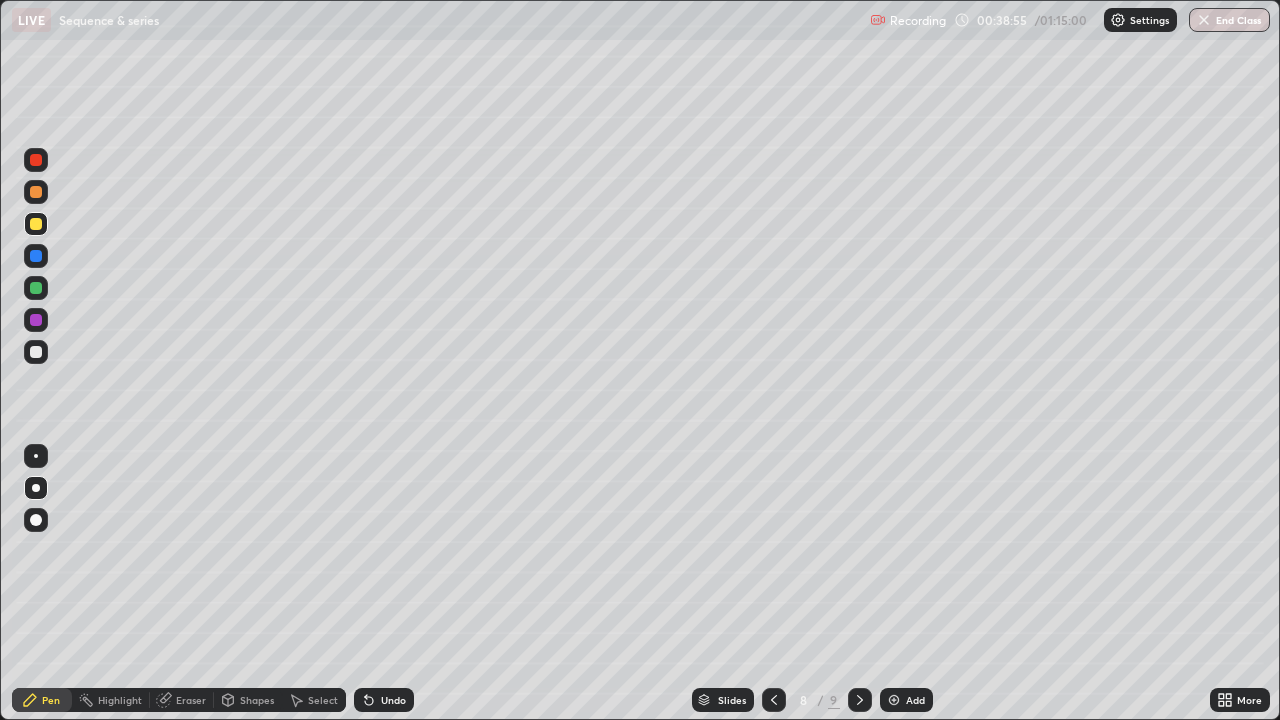 click at bounding box center (36, 352) 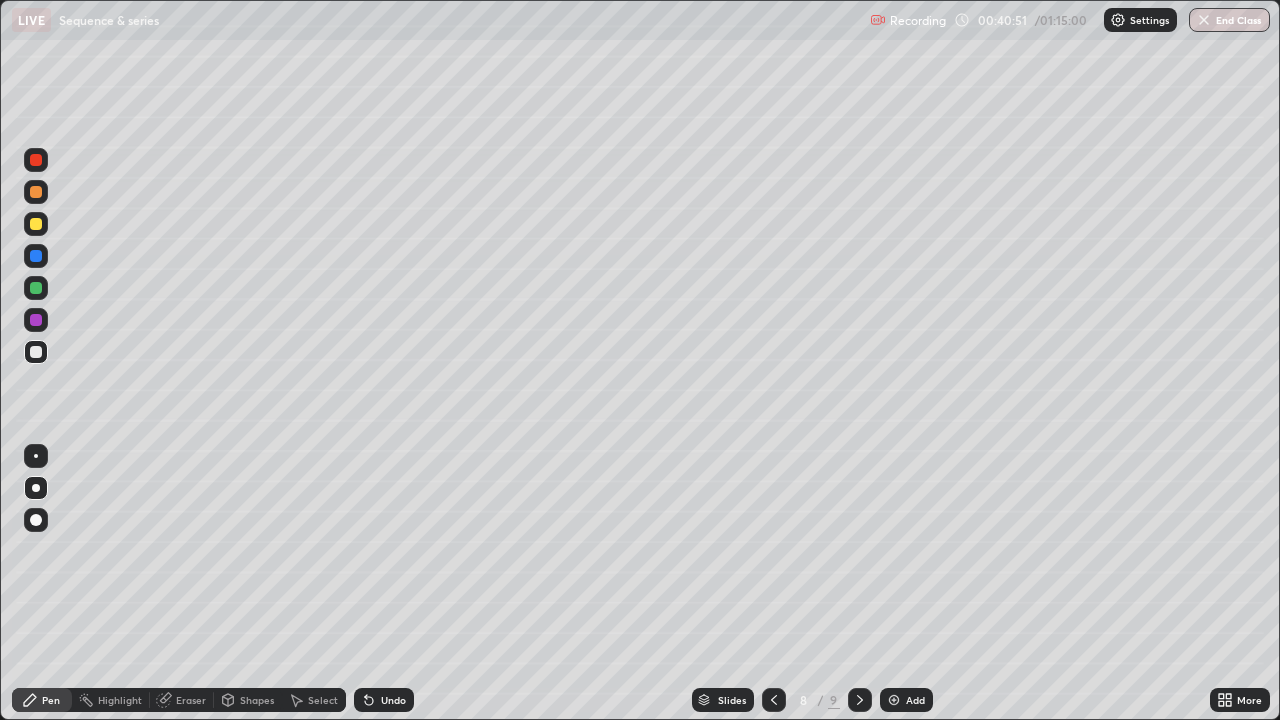click on "Undo" at bounding box center [393, 700] 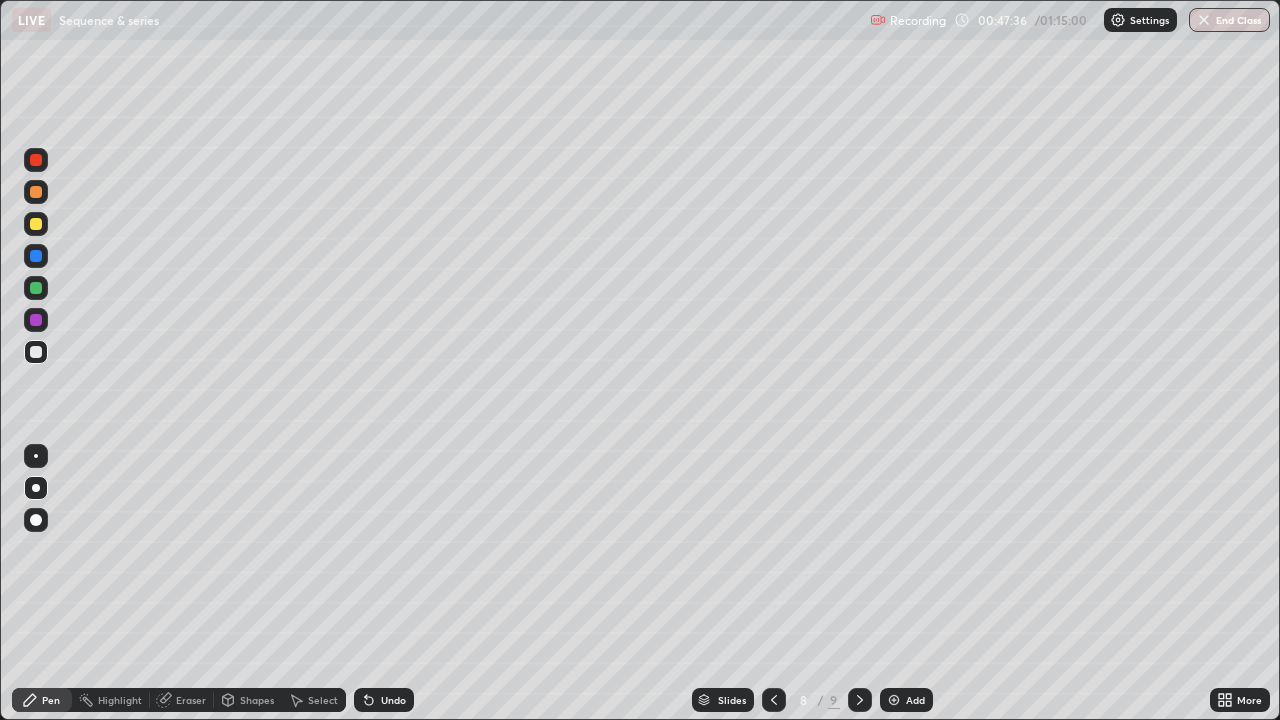 click on "Add" at bounding box center [906, 700] 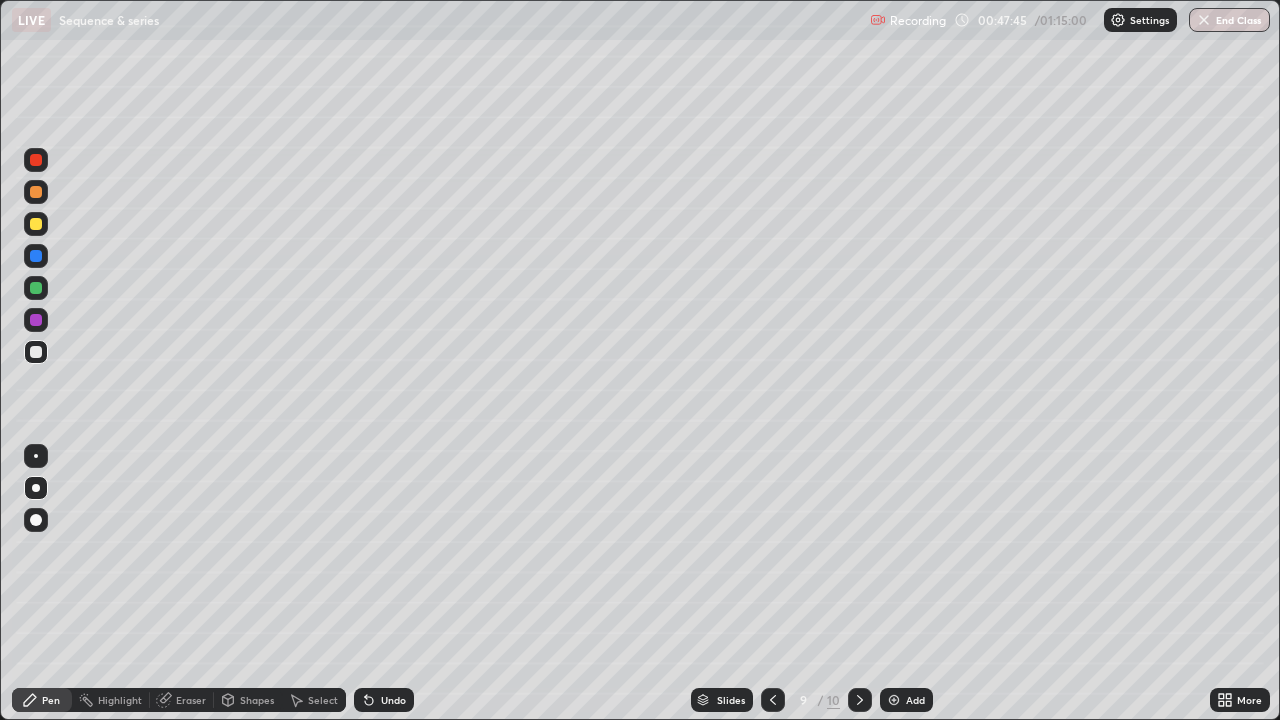 click at bounding box center [36, 224] 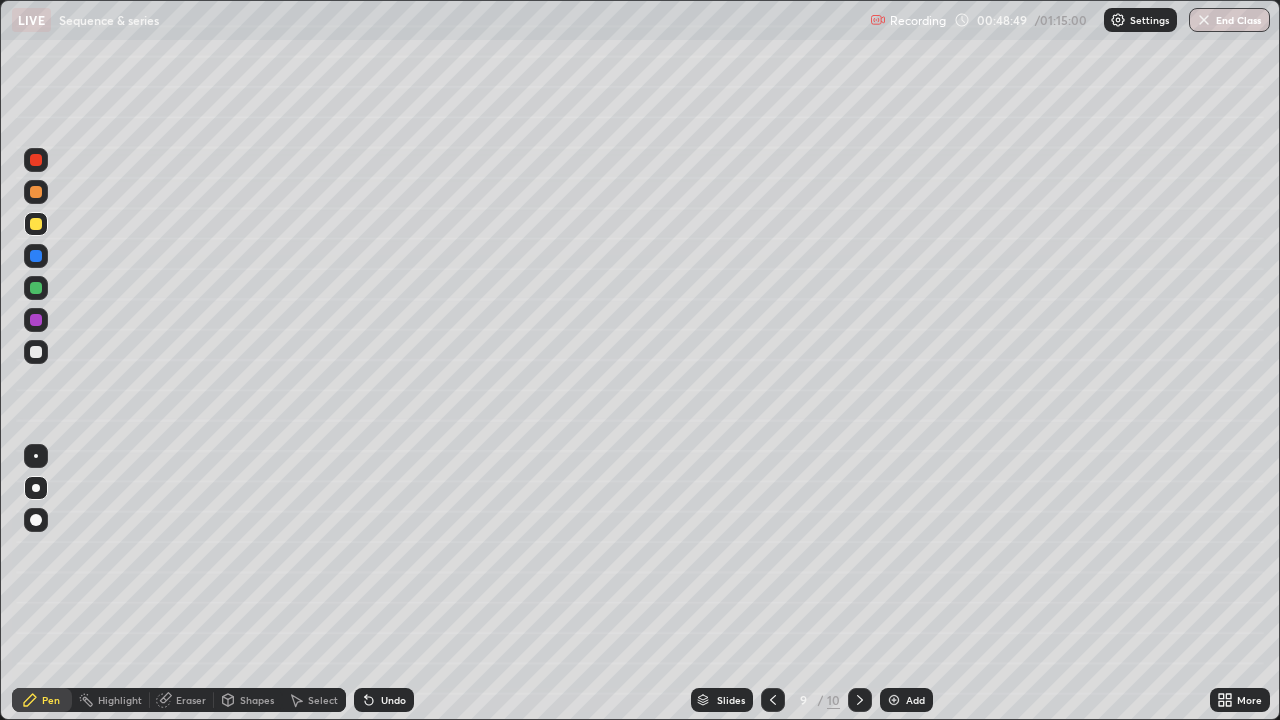 click at bounding box center (36, 352) 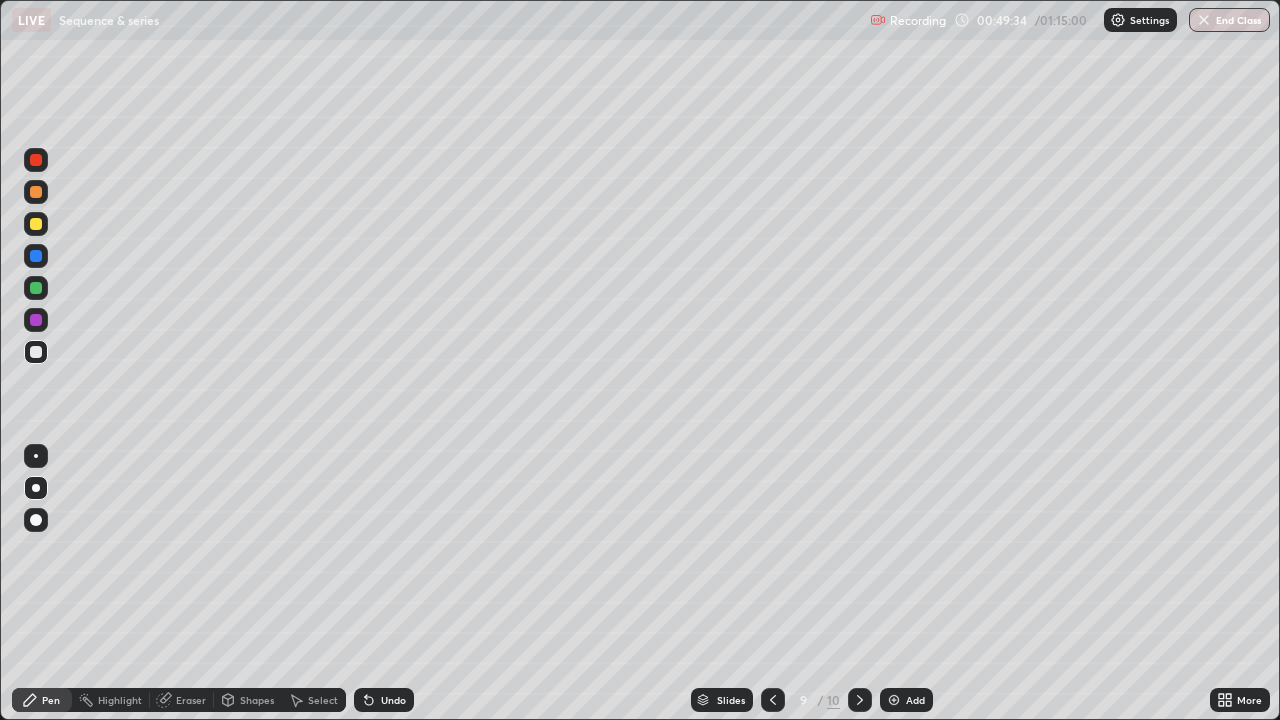 click at bounding box center [36, 224] 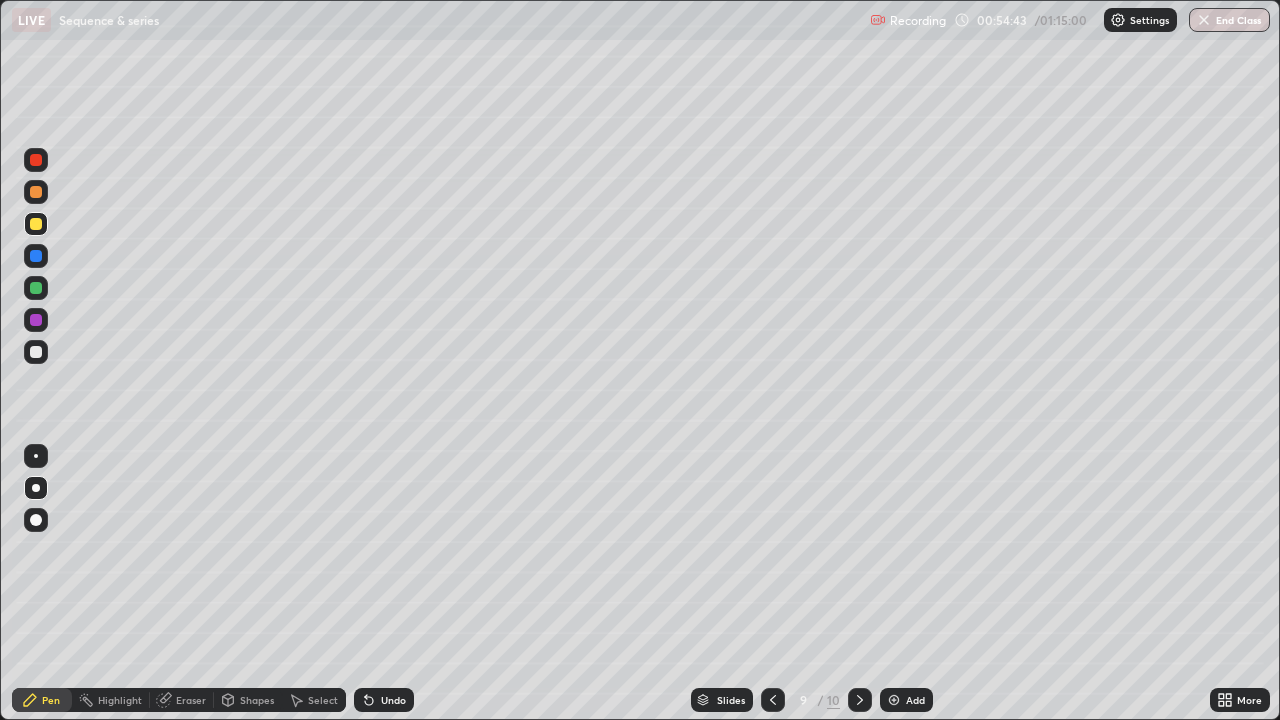 click on "Select" at bounding box center (323, 700) 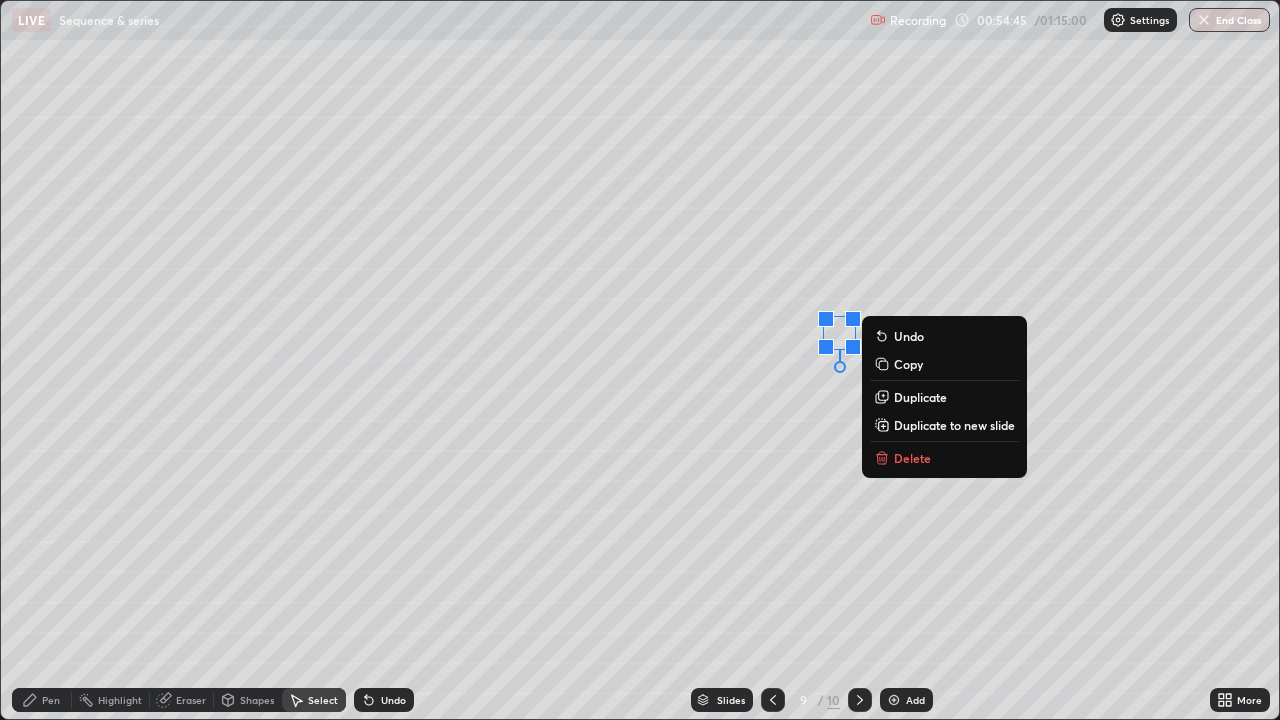 click on "Delete" at bounding box center (944, 458) 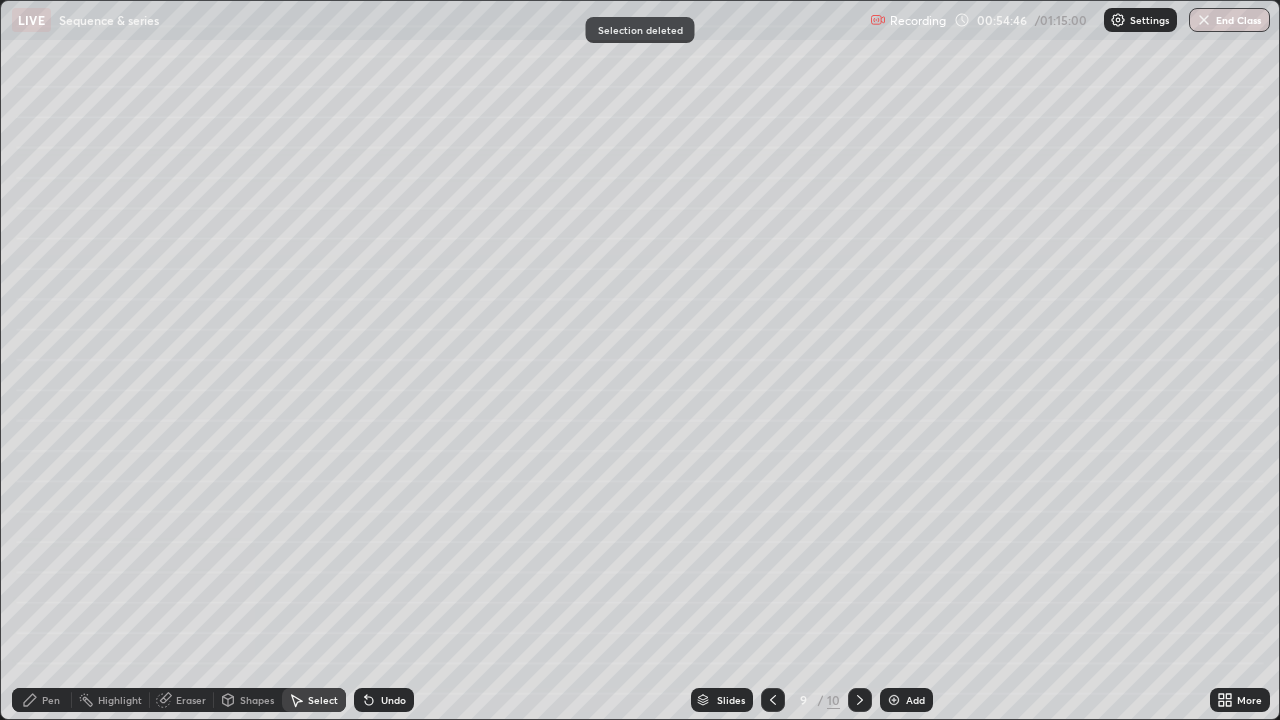click on "Pen" at bounding box center [42, 700] 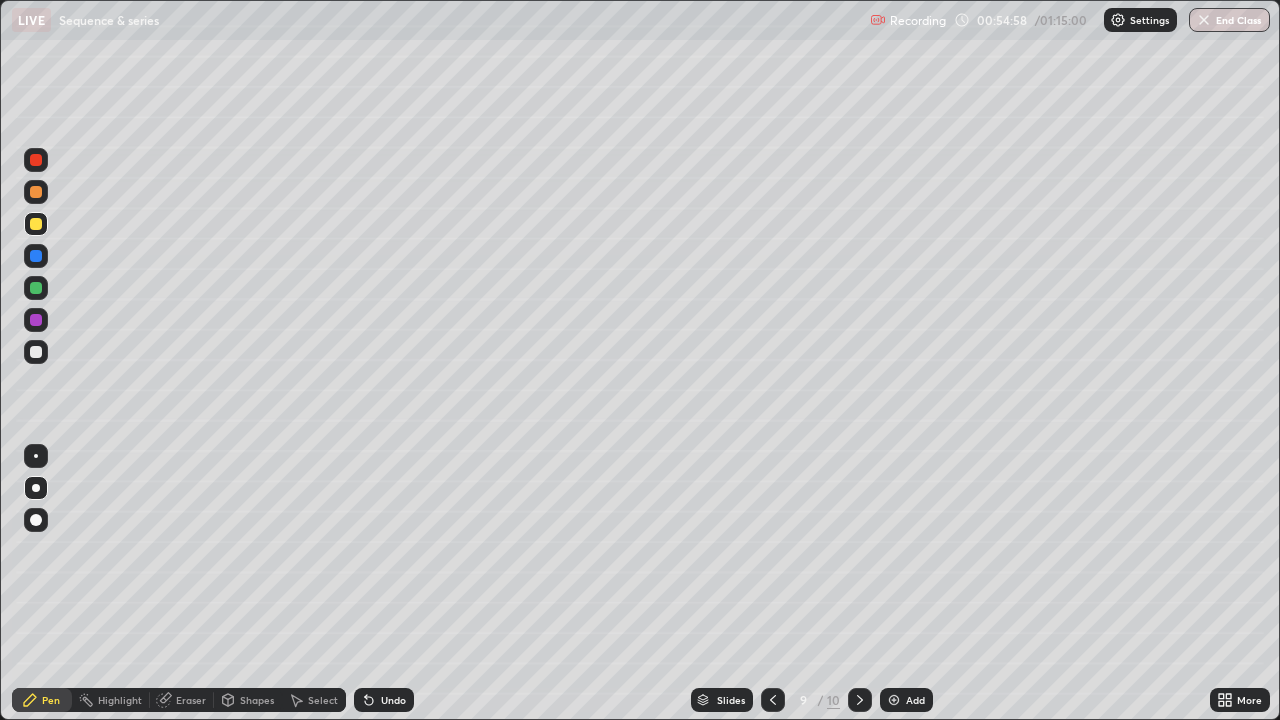 click at bounding box center (36, 352) 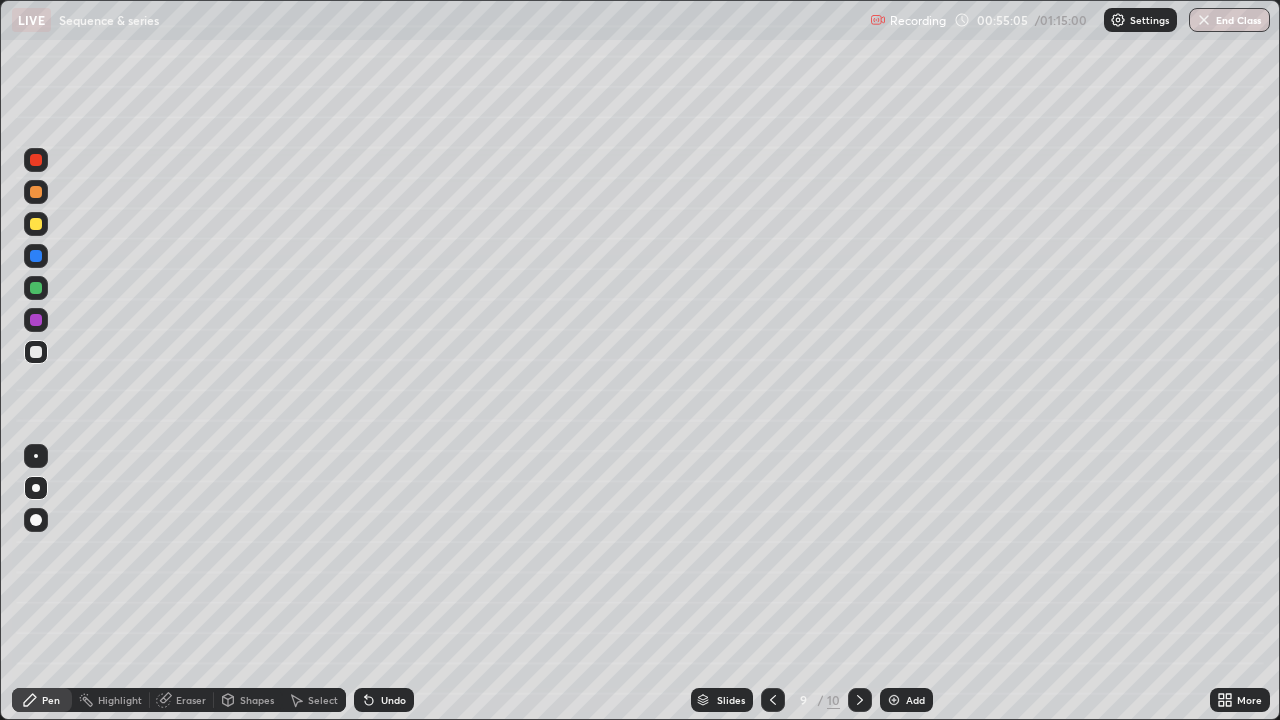 click on "Undo" at bounding box center [393, 700] 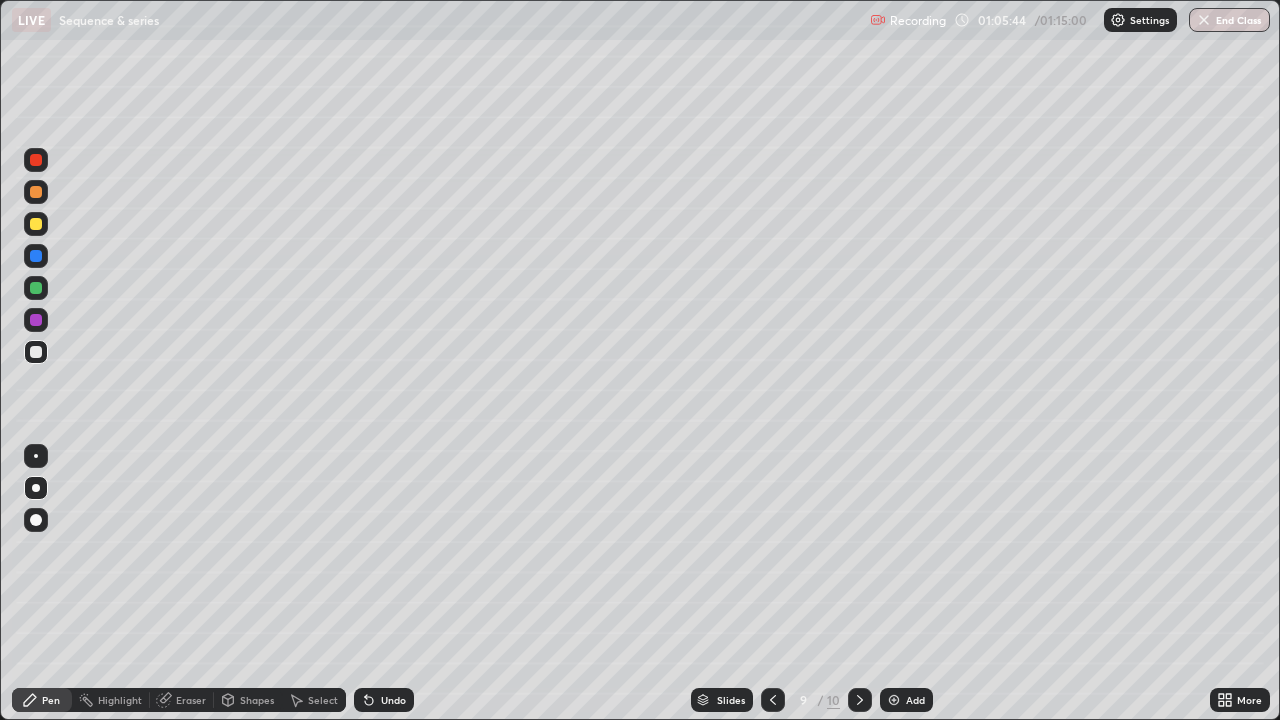 click on "End Class" at bounding box center [1229, 20] 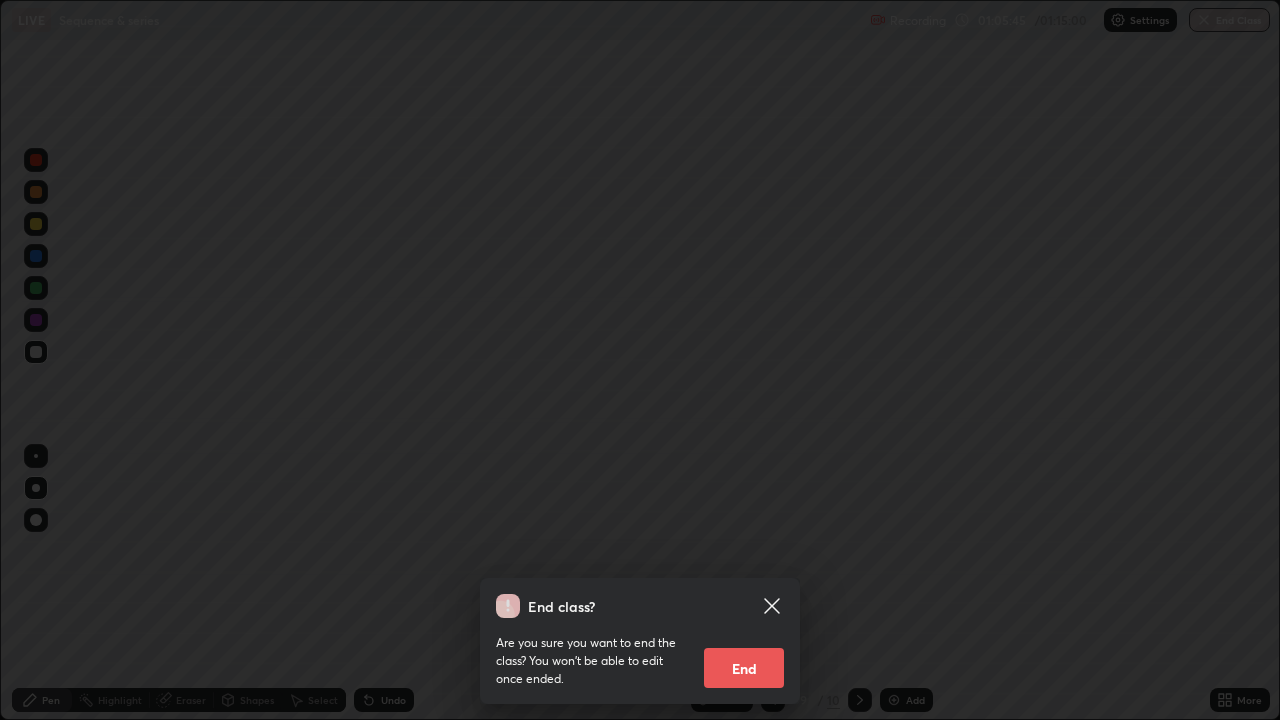 click on "End" at bounding box center [744, 668] 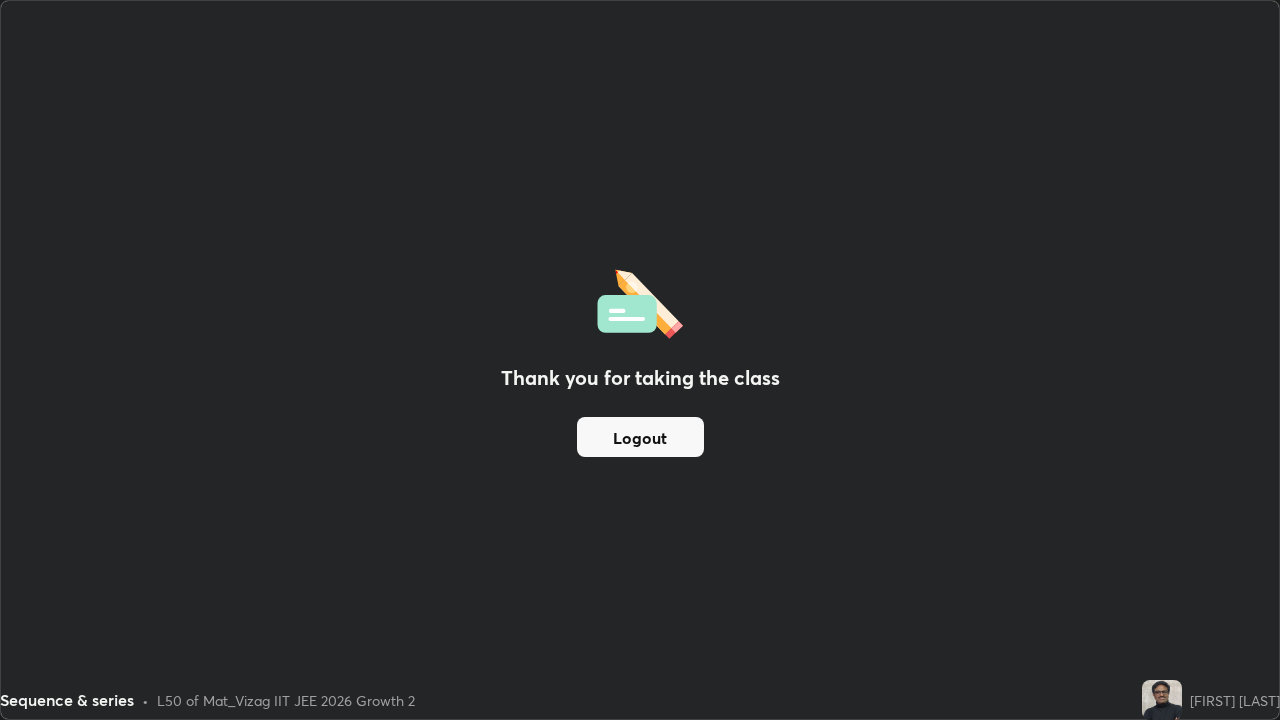 click on "Logout" at bounding box center (640, 437) 